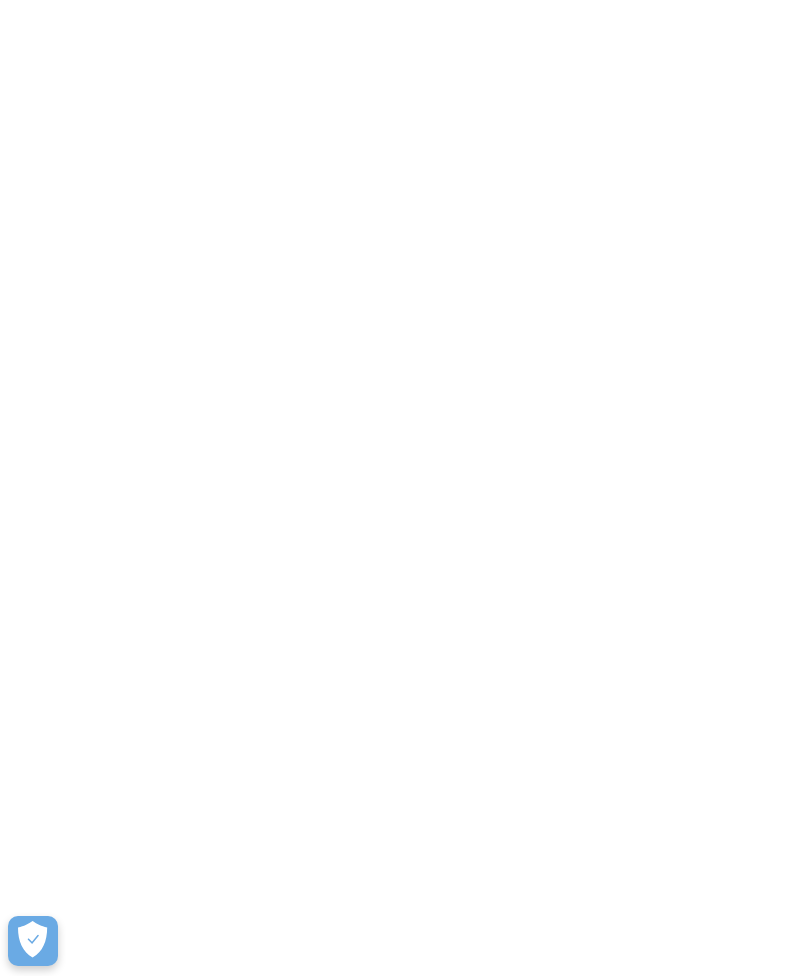 scroll, scrollTop: 0, scrollLeft: 0, axis: both 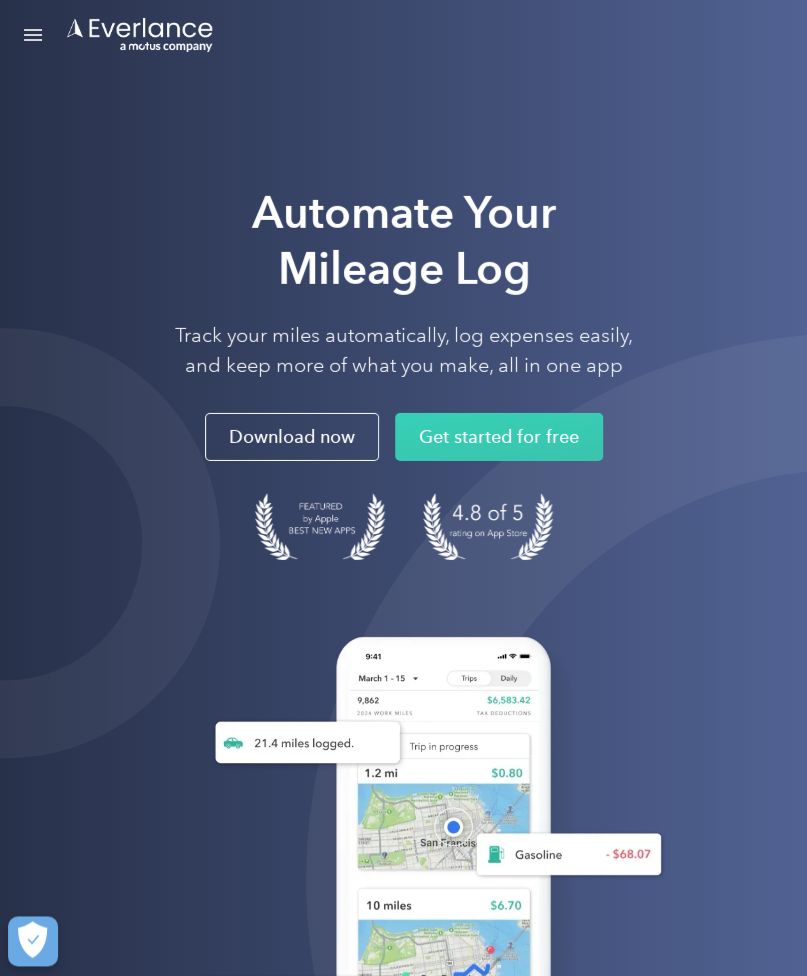 click at bounding box center (33, 35) 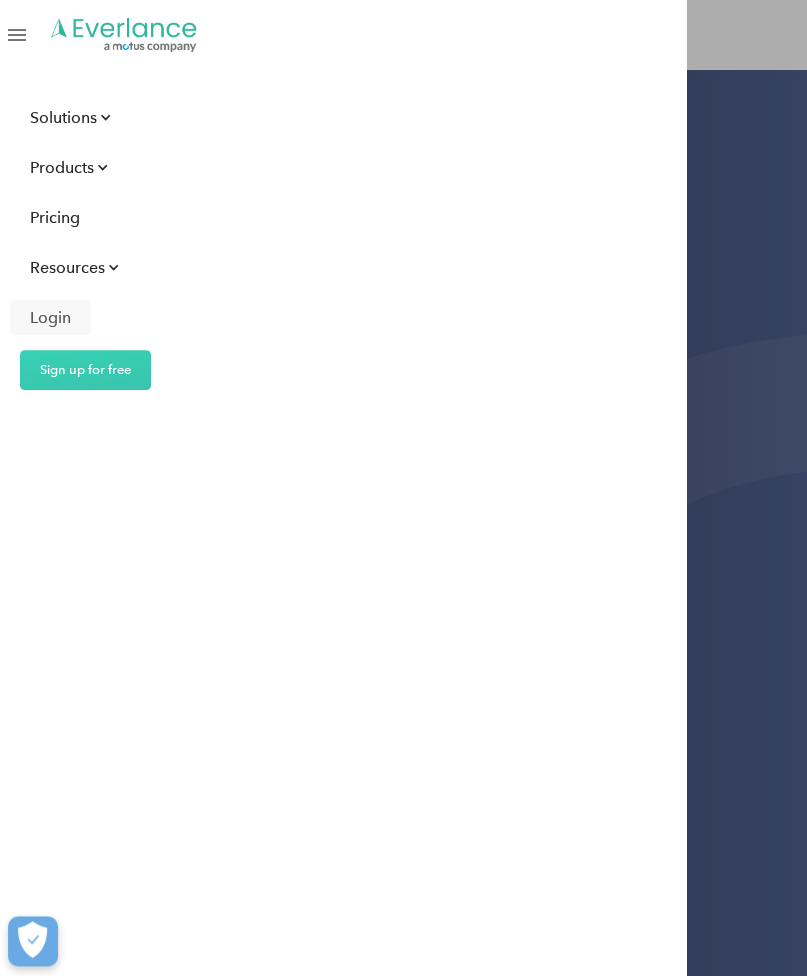 click on "Login" at bounding box center (50, 317) 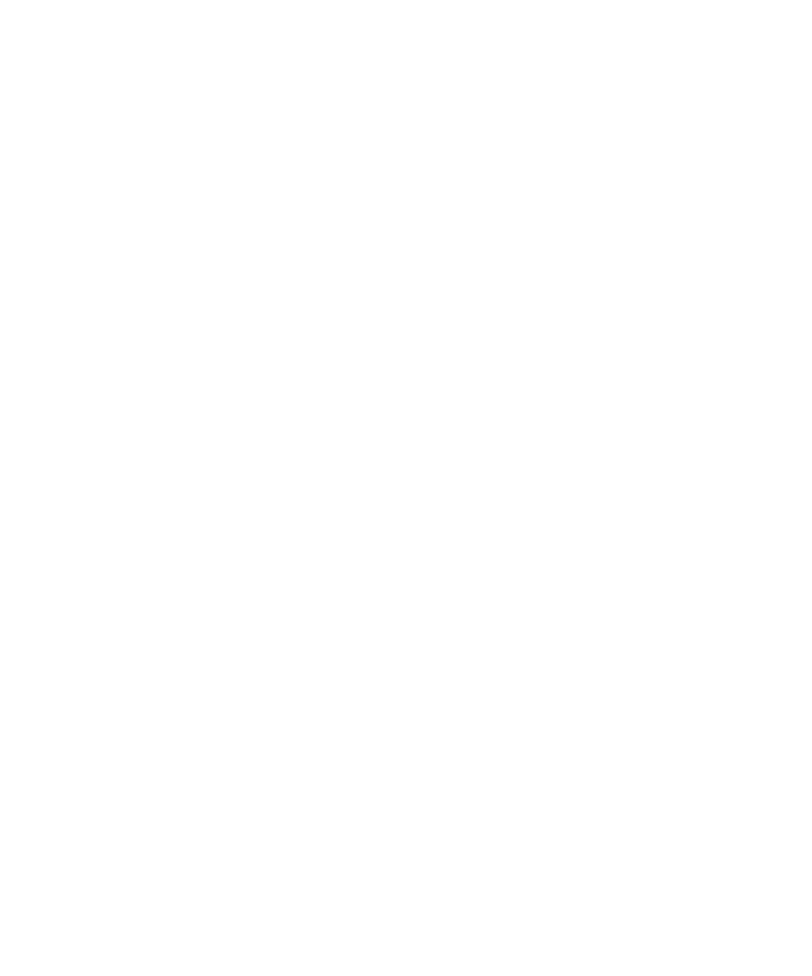 scroll, scrollTop: 0, scrollLeft: 0, axis: both 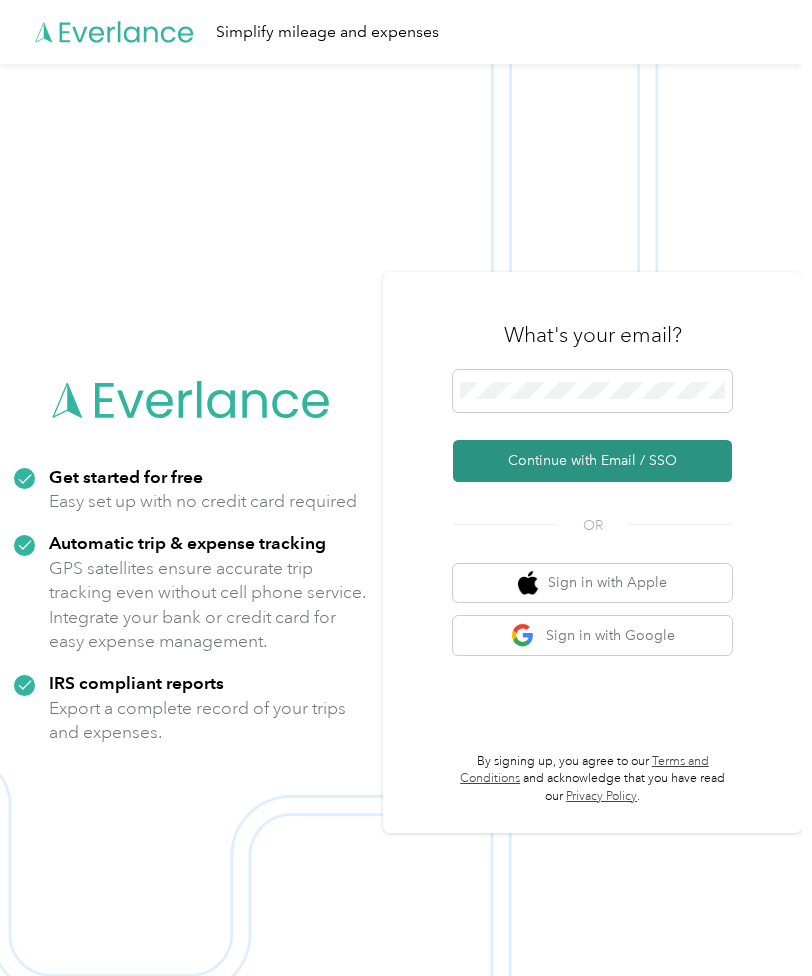click on "Continue with Email / SSO" at bounding box center [592, 461] 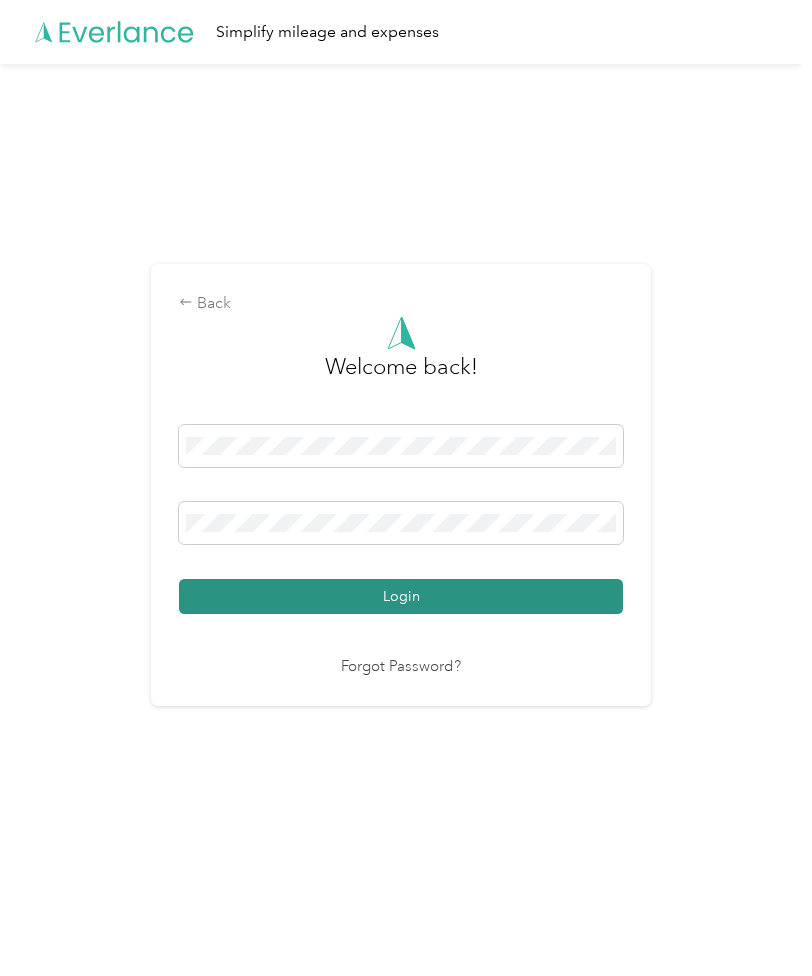 click on "Login" at bounding box center [401, 596] 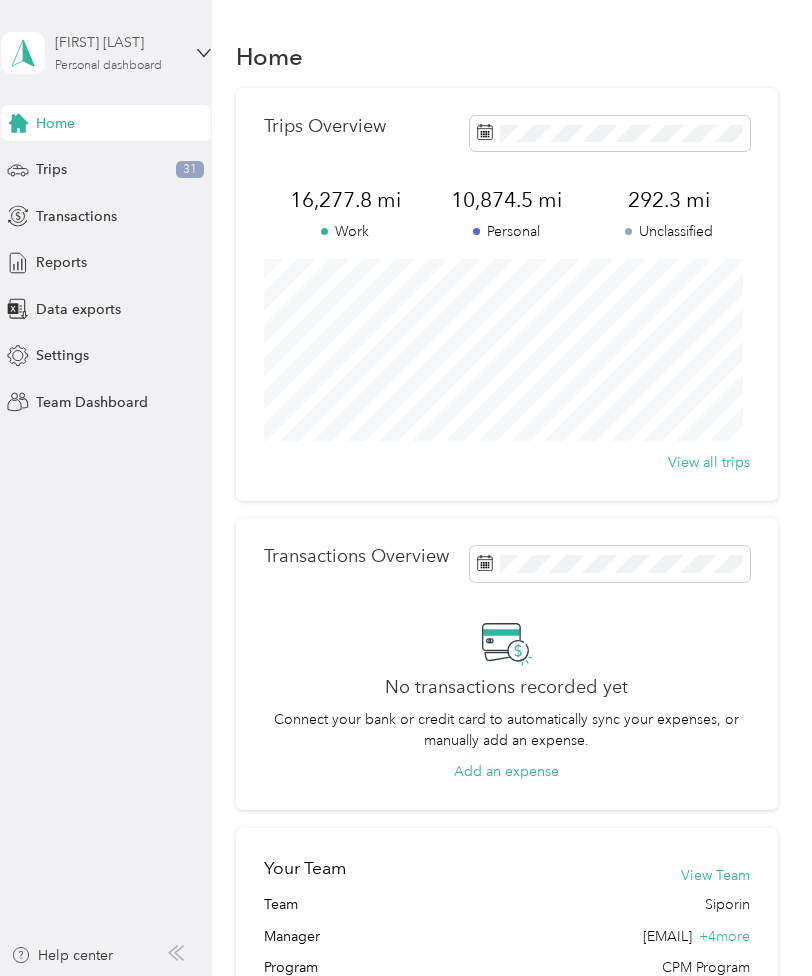 click on "Personal dashboard" at bounding box center (108, 66) 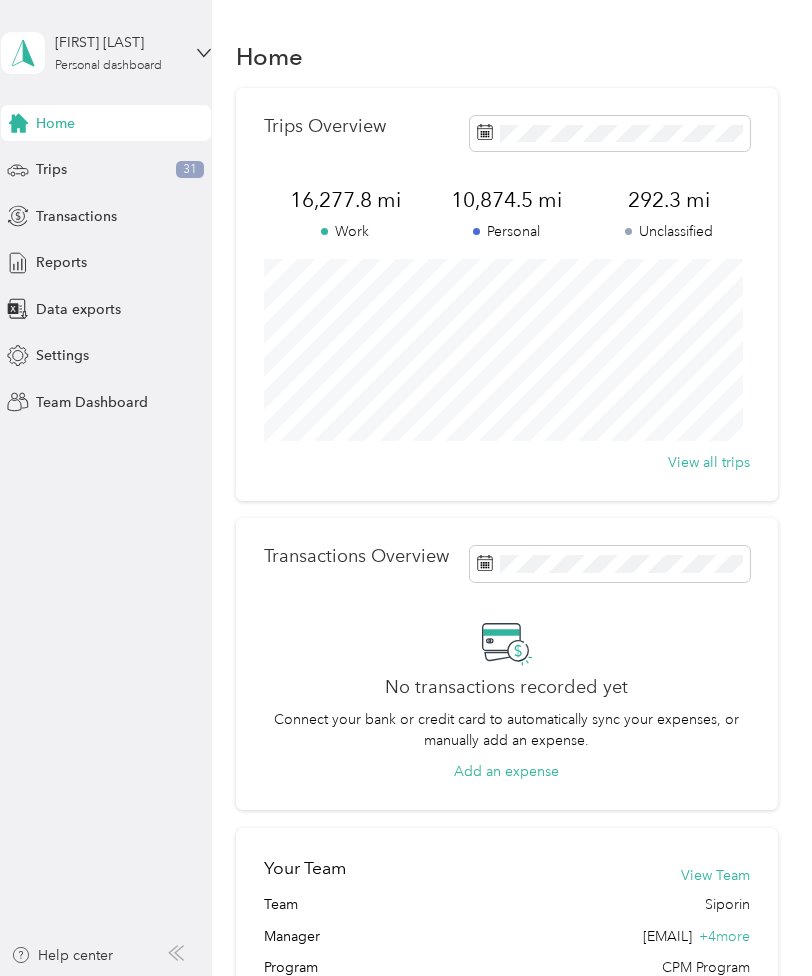 click on "Team dashboard" at bounding box center [72, 164] 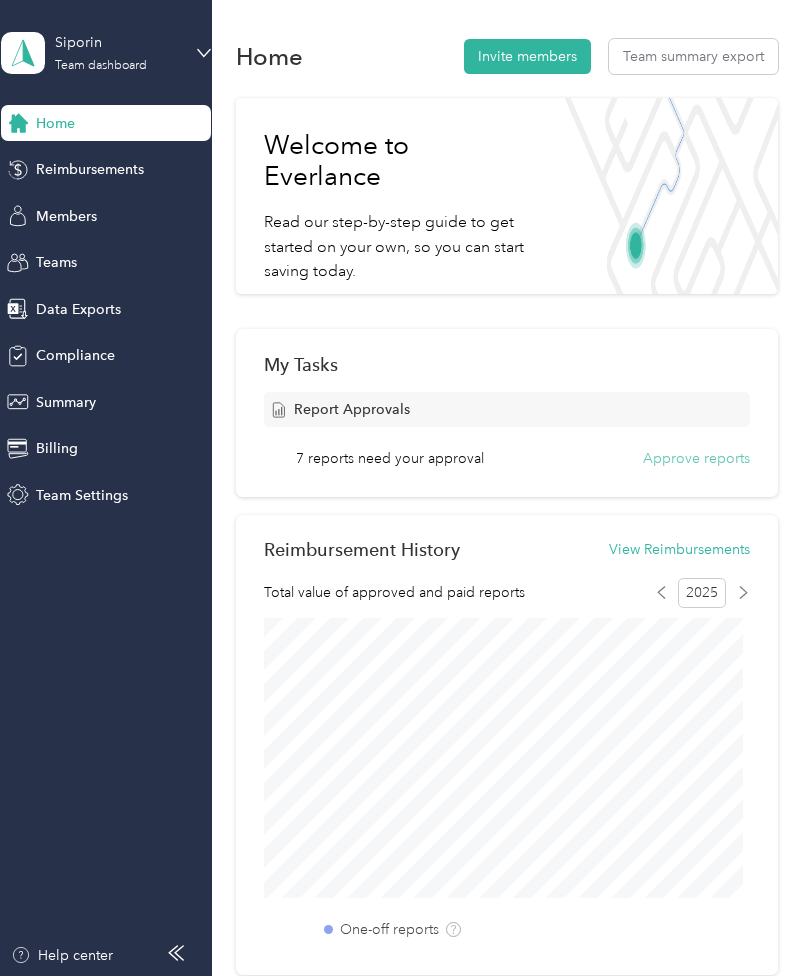 click on "Approve reports" at bounding box center (696, 458) 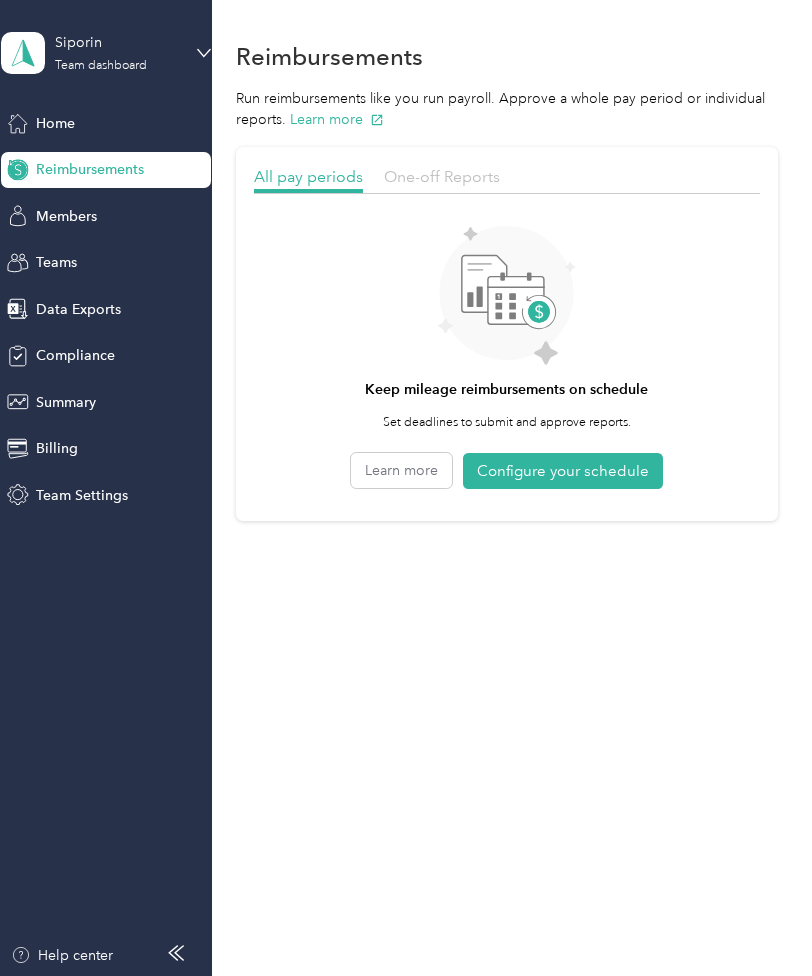 click on "One-off Reports" at bounding box center (442, 176) 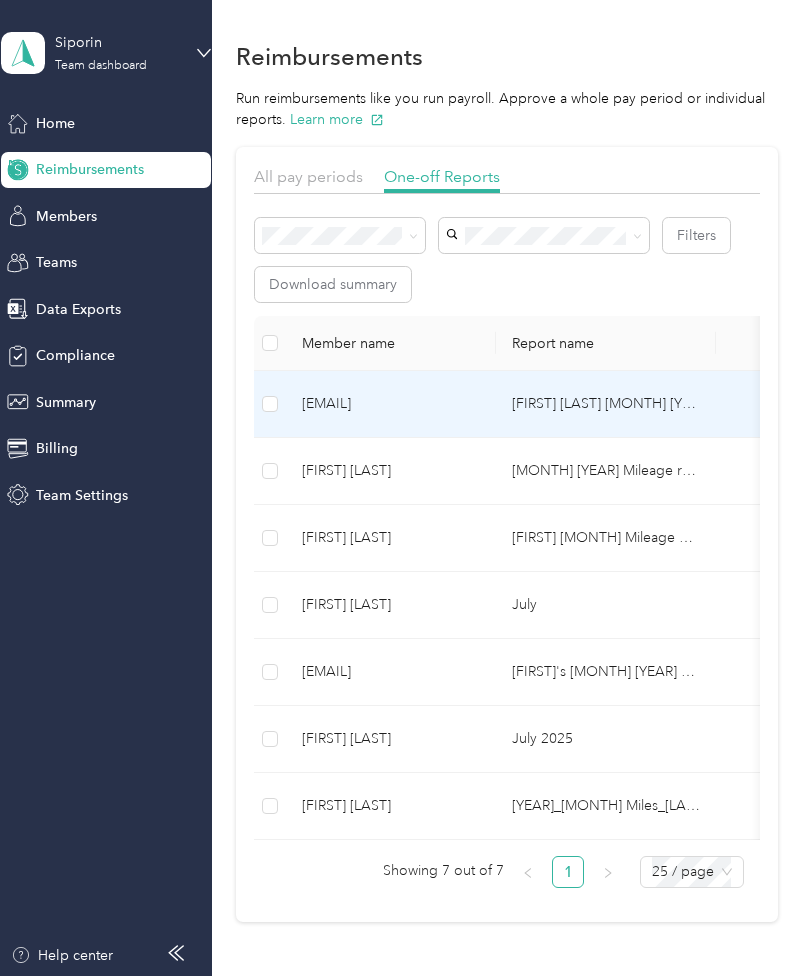 click on "[FIRST] [LAST] [MONTH] [YEAR] [REPORT_TYPE]" at bounding box center (606, 404) 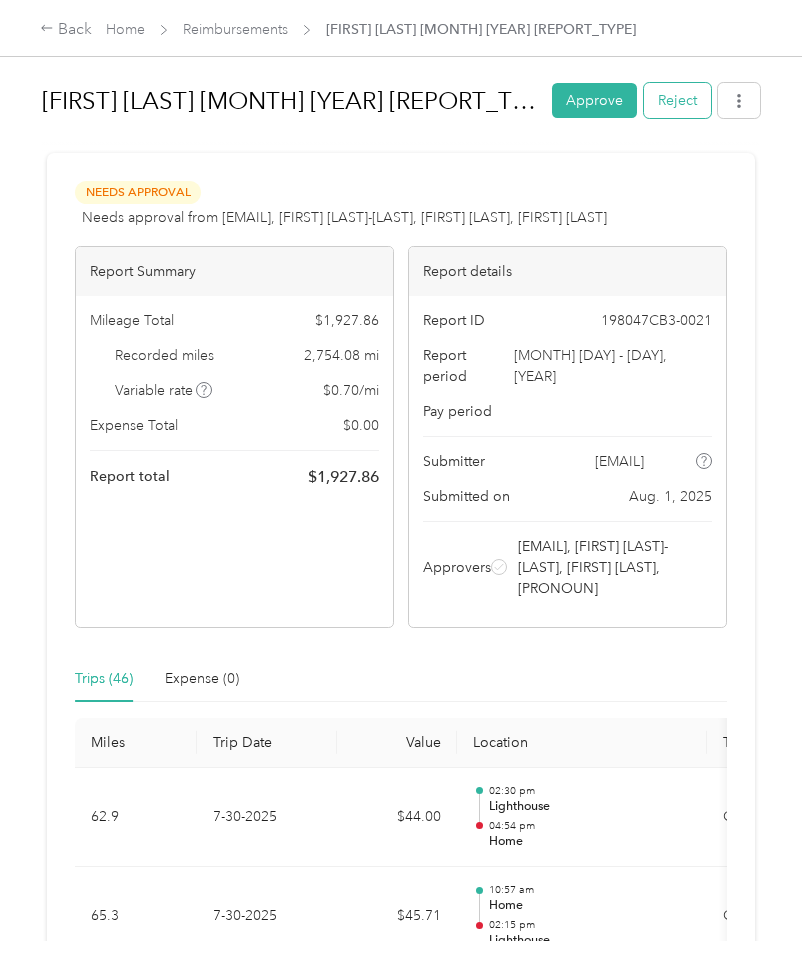 click on "Reject" at bounding box center [677, 100] 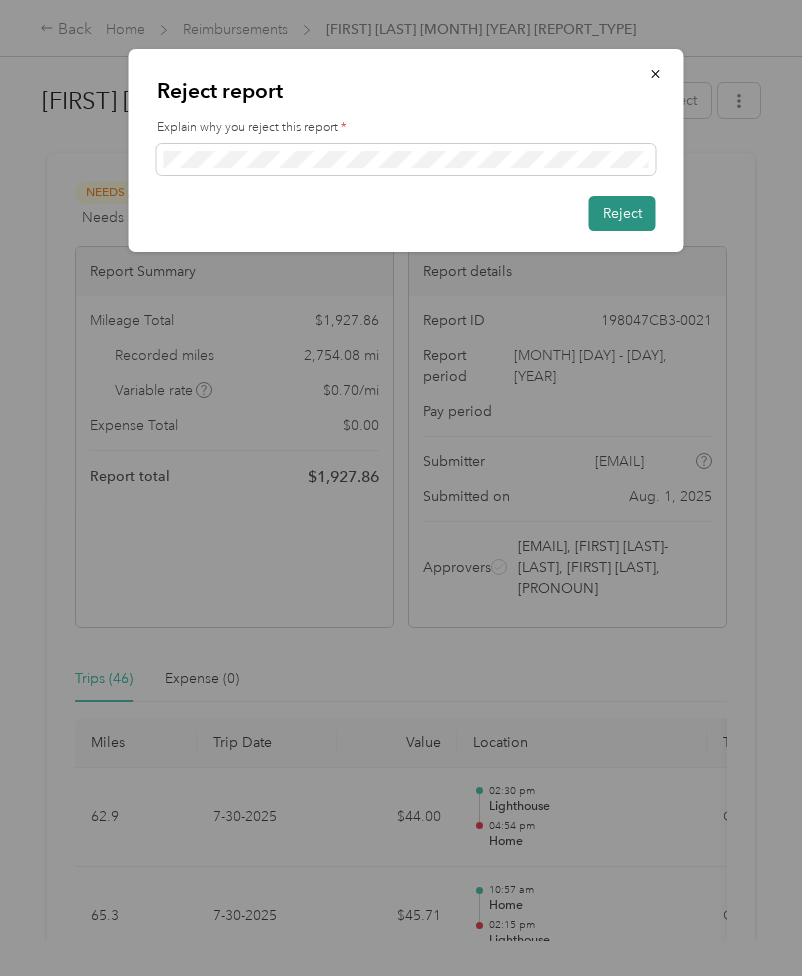 click on "Reject" at bounding box center (622, 213) 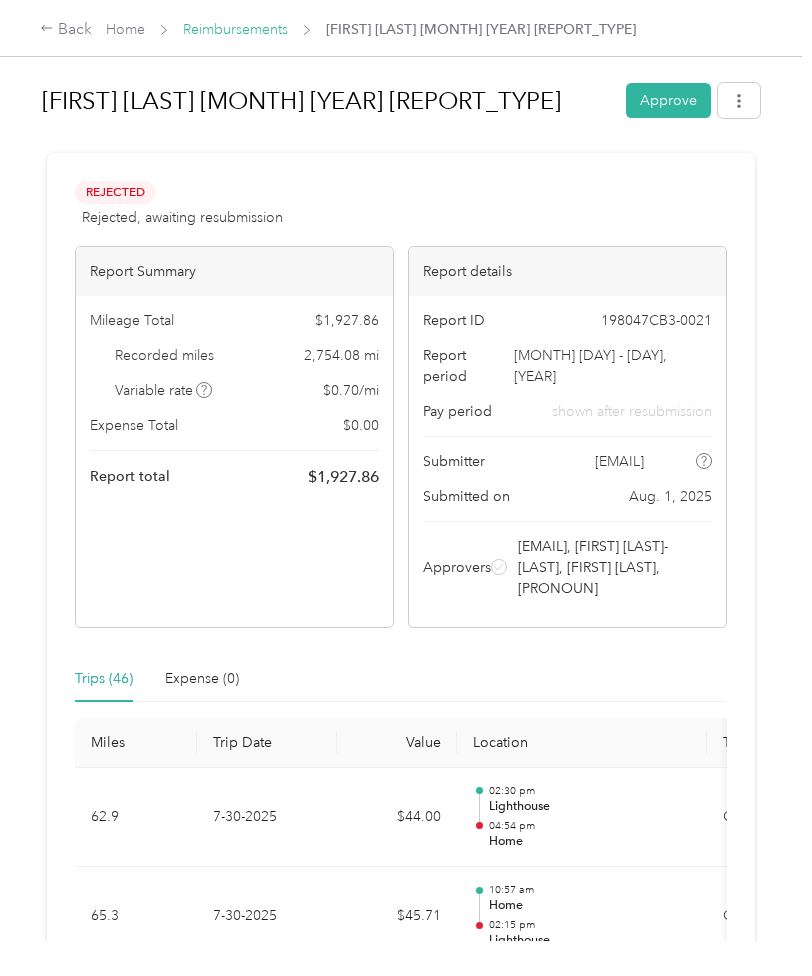 click on "Reimbursements" at bounding box center [235, 29] 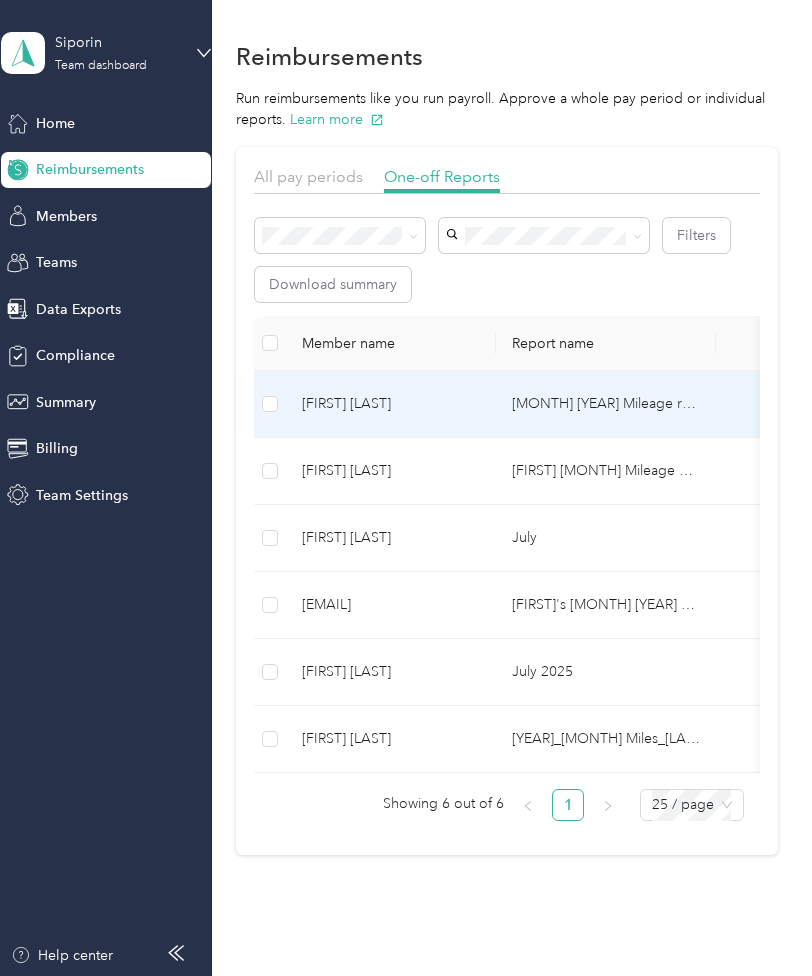 click on "[FIRST] [LAST]" at bounding box center [391, 404] 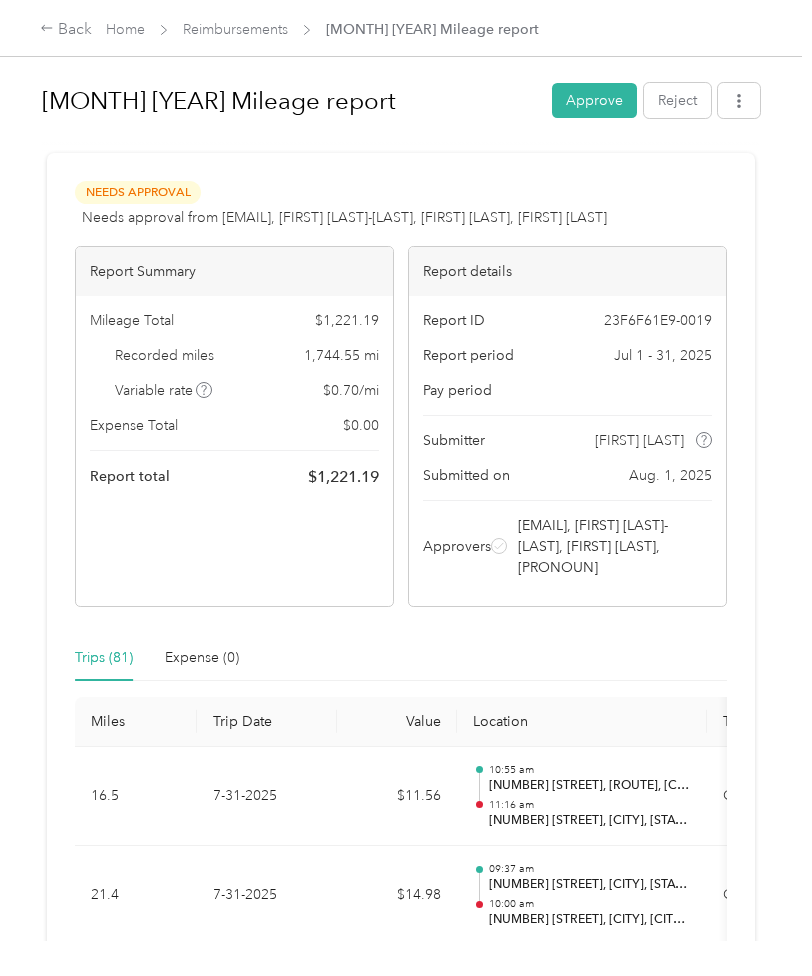 scroll, scrollTop: 2, scrollLeft: 0, axis: vertical 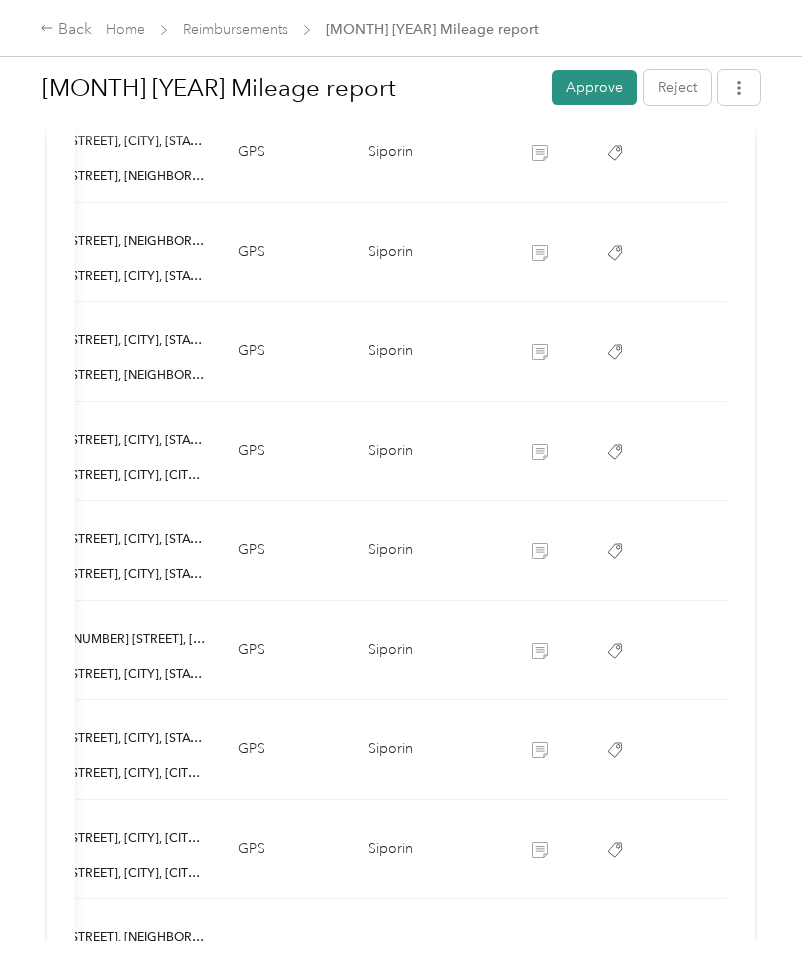 click on "Approve" at bounding box center (594, 87) 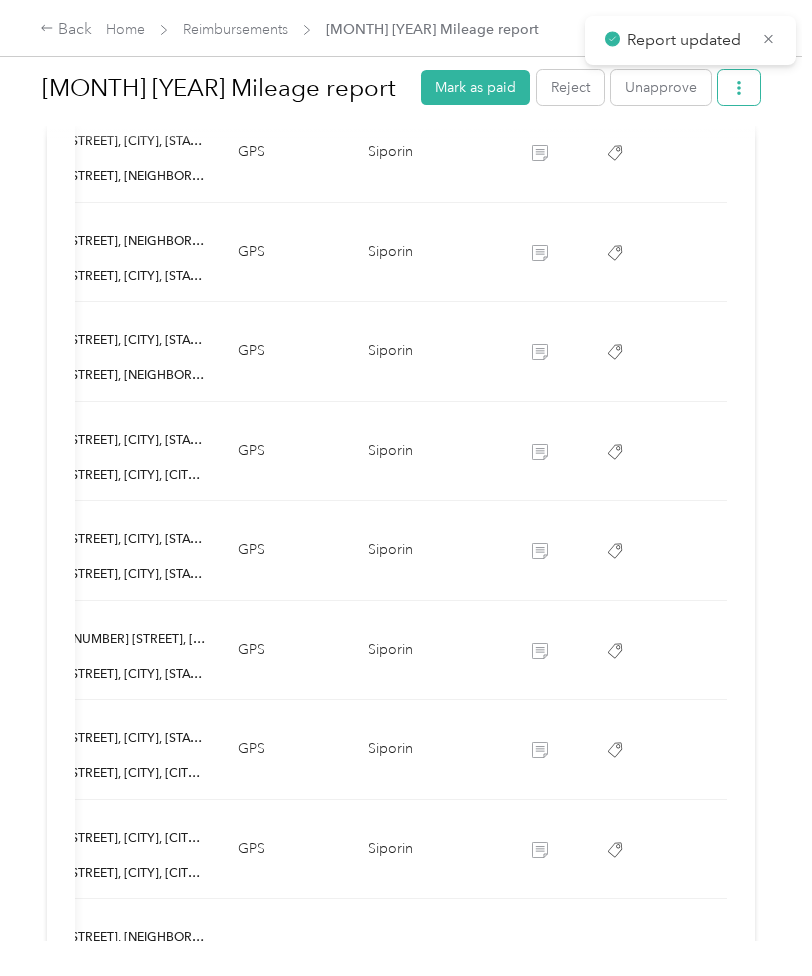 click 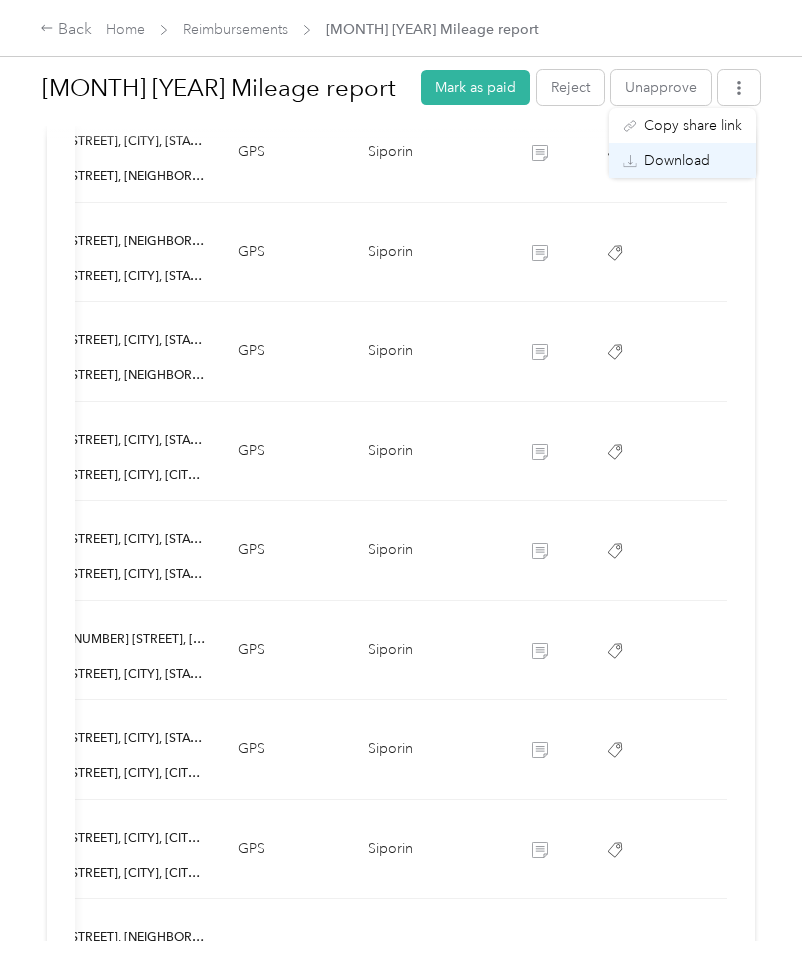 click on "Download" at bounding box center (677, 160) 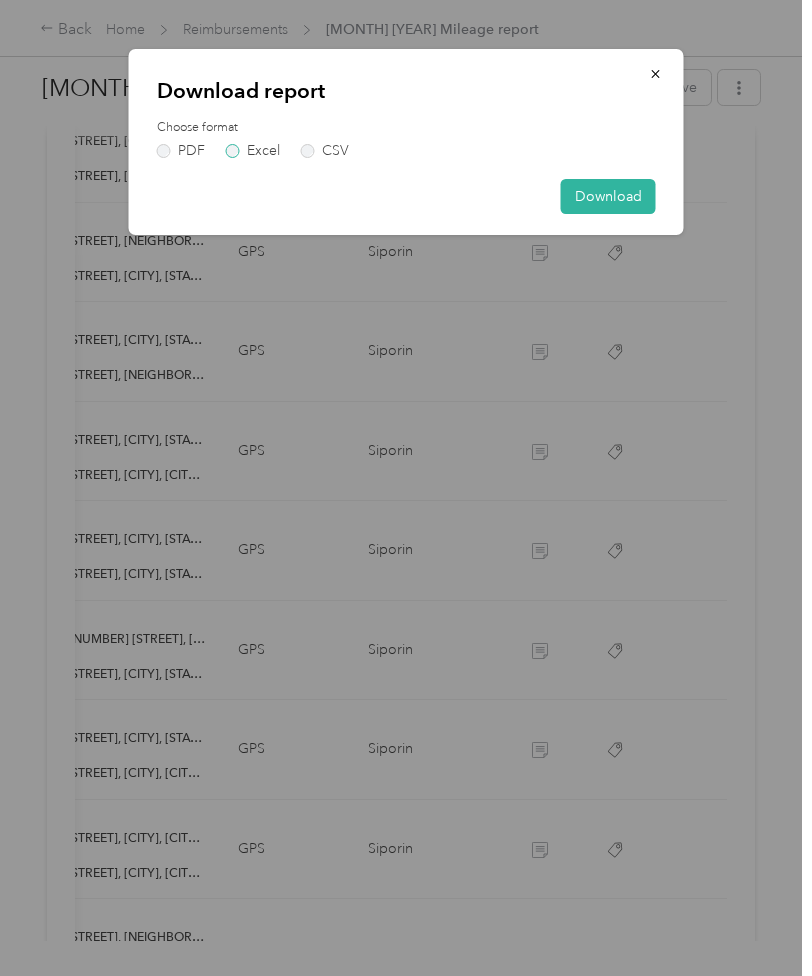click on "Excel" at bounding box center (253, 151) 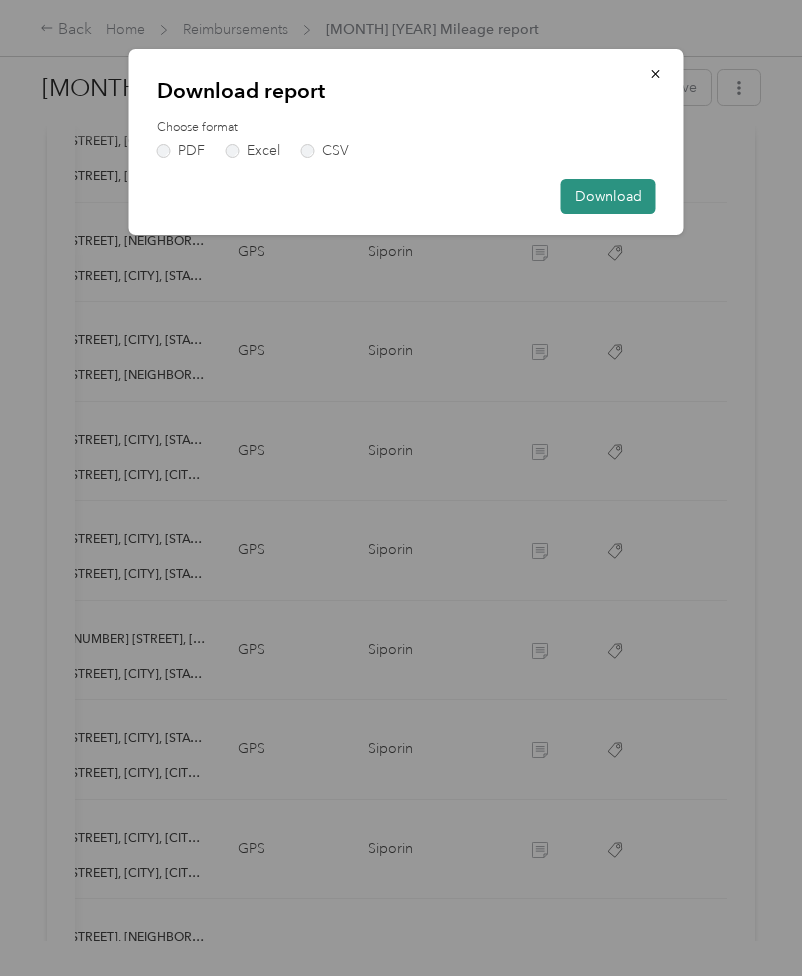 click on "Download" at bounding box center (608, 196) 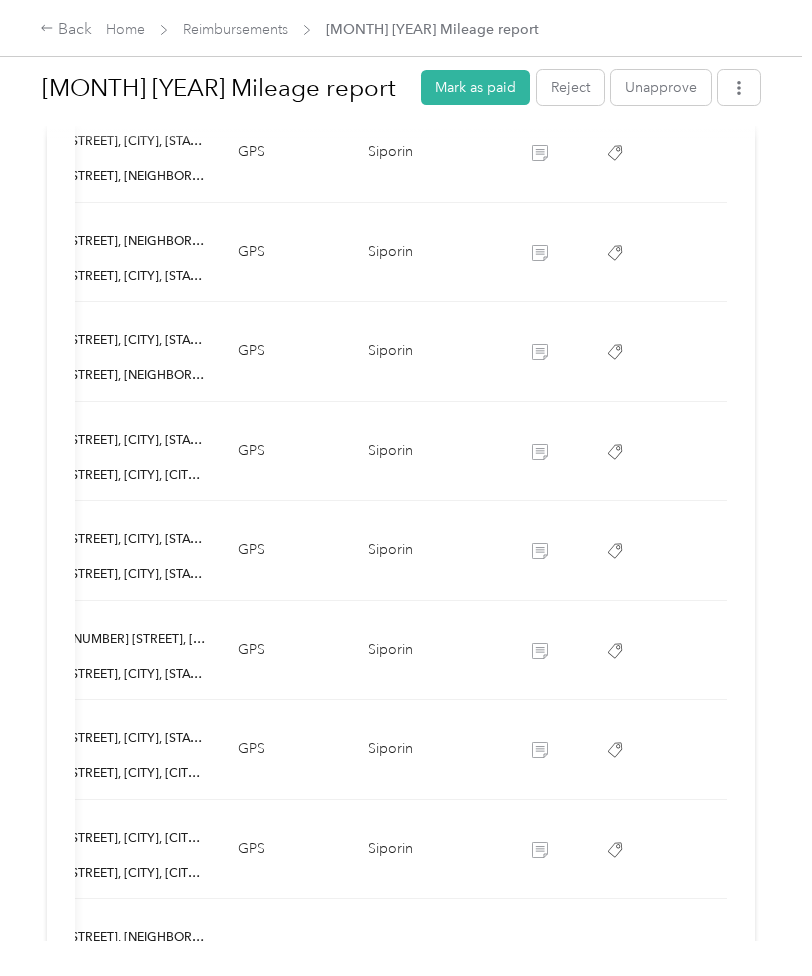 click on "[MONTH] [YEAR] [REPORT_TYPE] [NAME] as paid Reject Unapprove Needs Payment Needs payment from [NAME] View  activity & comments Report Summary Mileage Total $[CURRENCY] Recorded miles [NUMBER]   mi Variable rate   $[CURRENCY] / mi Expense Total $[CURRENCY] Report total $[CURRENCY] Report details Report ID [ID] Report period [DATE] - [DATE], [YEAR] Pay period Submitter [NAME] Submitted on [DATE], [YEAR] Approvers [EMAIL], [NAME], [NAME], You Trips ([NUMBER]) Expense ([NUMBER]) Miles Trip Date Value Location Track Method Purpose Notes Tags                   [NUMBER] [DATE] $[CURRENCY] [TIME] [NUMBER] [STREET], [ROUTE], [CITY], [STATE] [TIME] [NUMBER] [STREET], [CITY], [STATE] GPS [NAME] [NUMBER] [DATE] $[CURRENCY] [TIME] [NUMBER] [STREET], [CITY], [STATE] [TIME] [NUMBER] [STREET], [NEIGHBORHOOD], [CITY], [STATE] GPS [NAME] [NUMBER] [DATE] $[CURRENCY] [TIME] [NUMBER] [STREET], [CITY], [STATE] GPS" at bounding box center (401, 470) 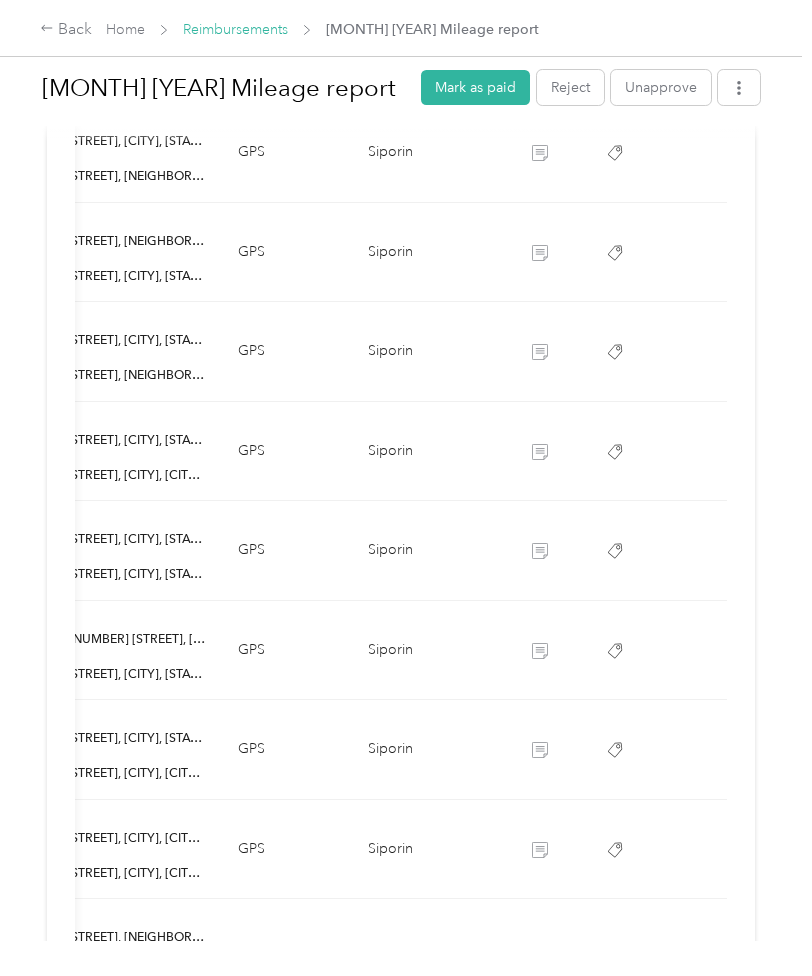 click on "Reimbursements" at bounding box center (235, 29) 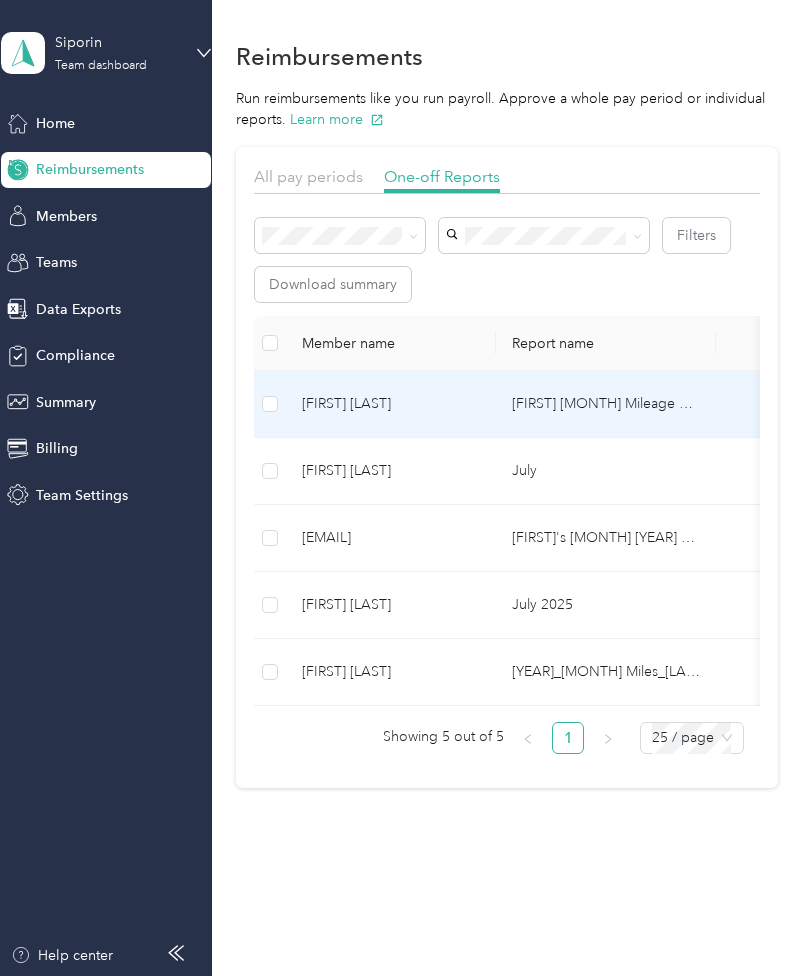 click on "[FIRST] [LAST]" at bounding box center [391, 404] 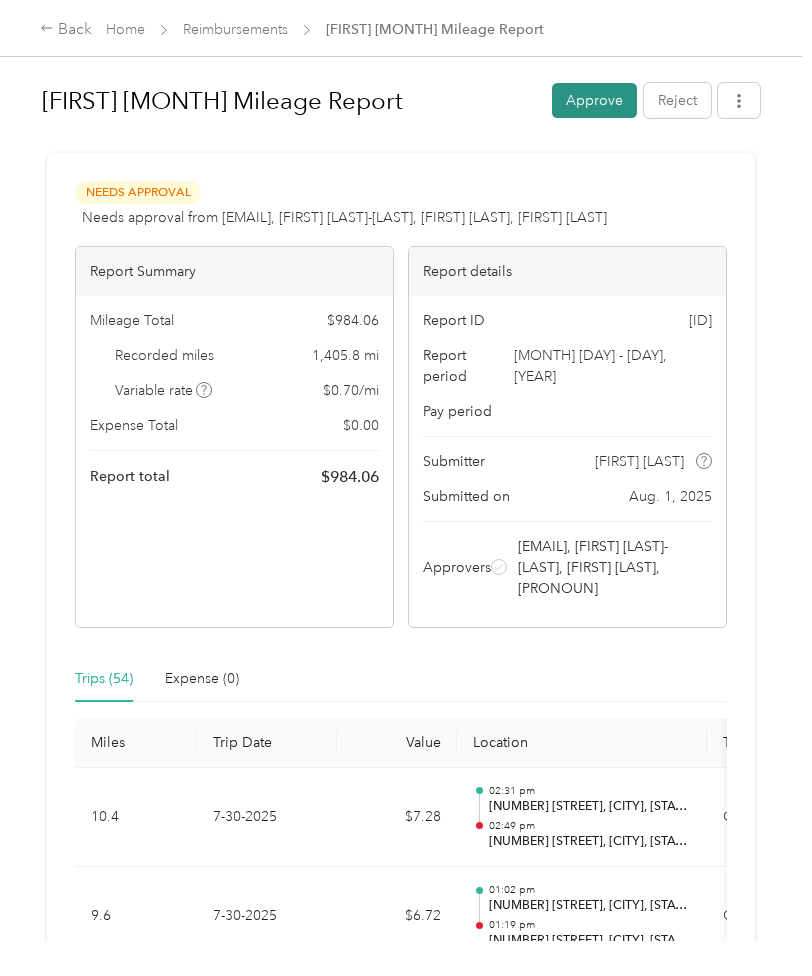 click on "Approve" at bounding box center [594, 100] 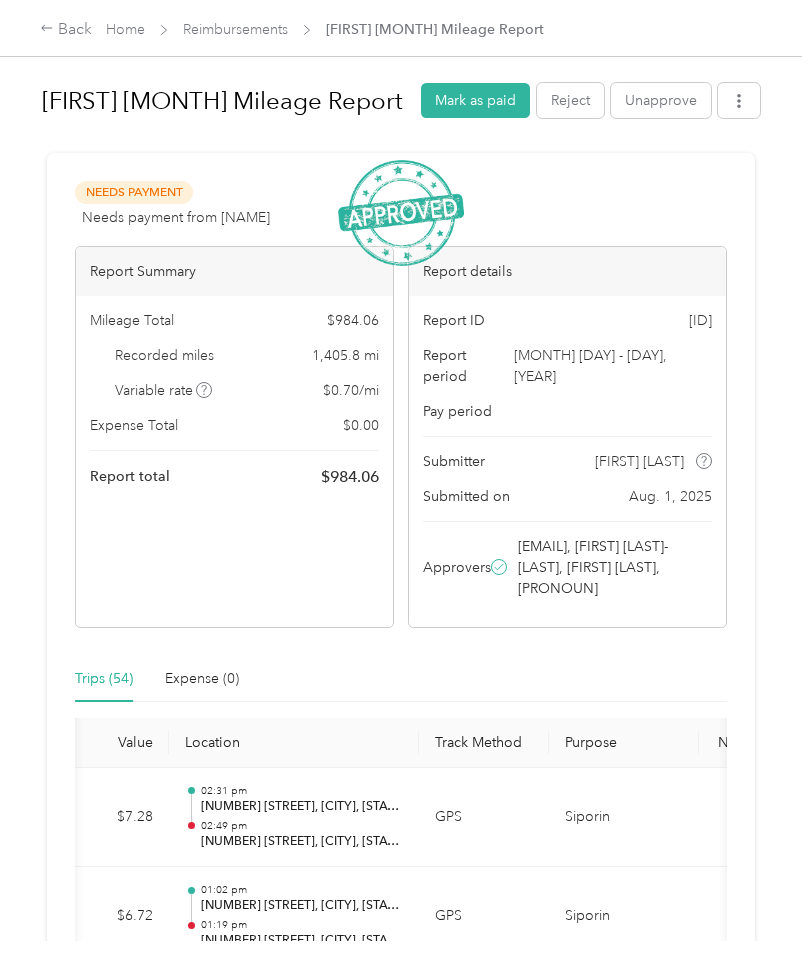 scroll, scrollTop: 0, scrollLeft: 490, axis: horizontal 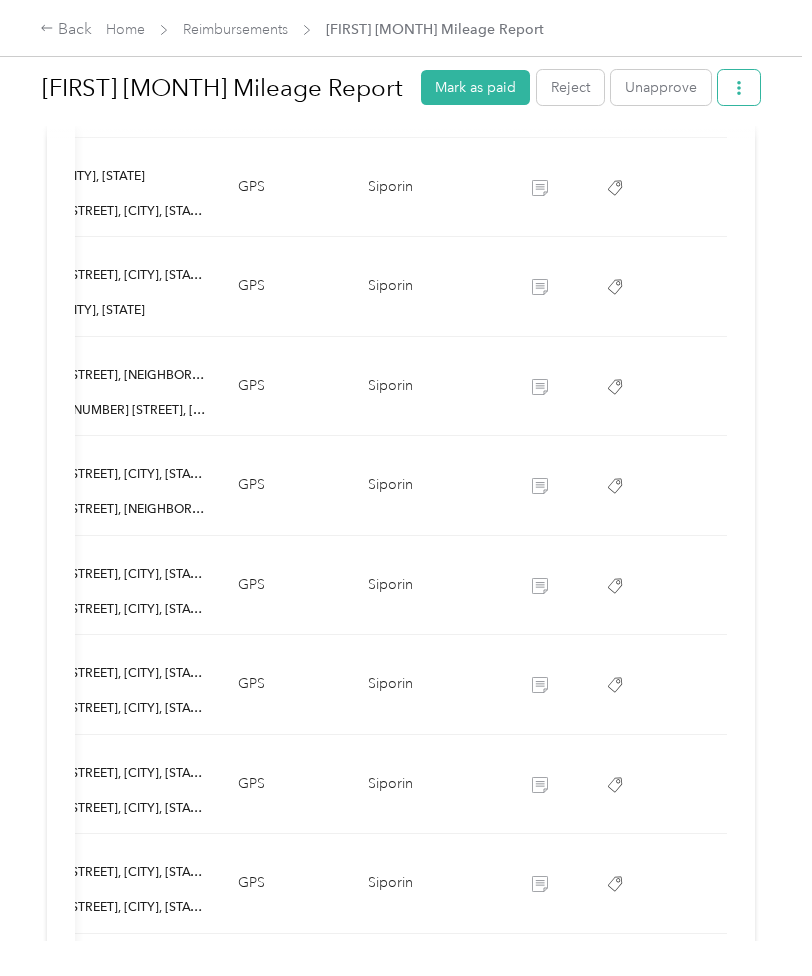 click at bounding box center (739, 87) 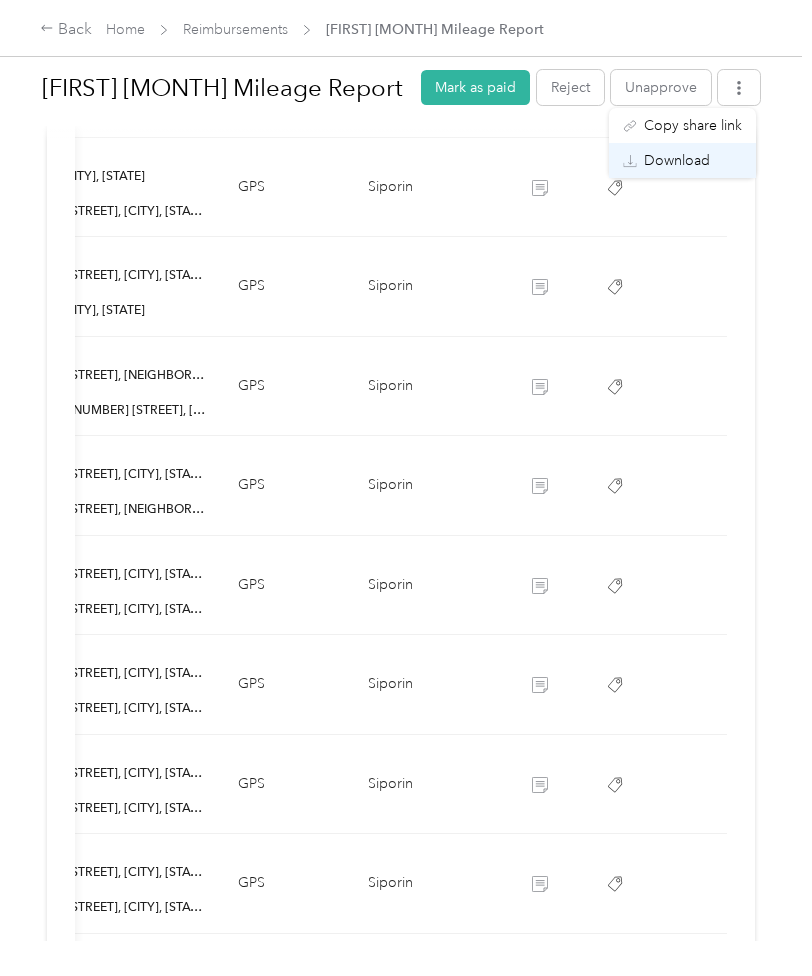 click on "Download" at bounding box center [677, 160] 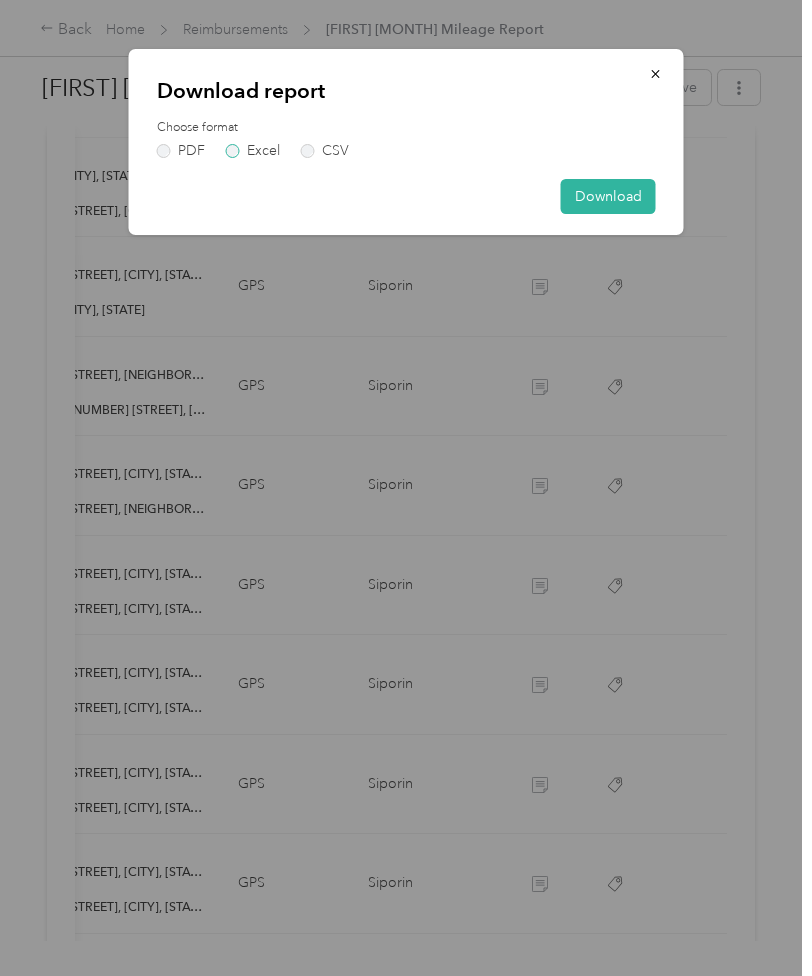 click on "Excel" at bounding box center [253, 151] 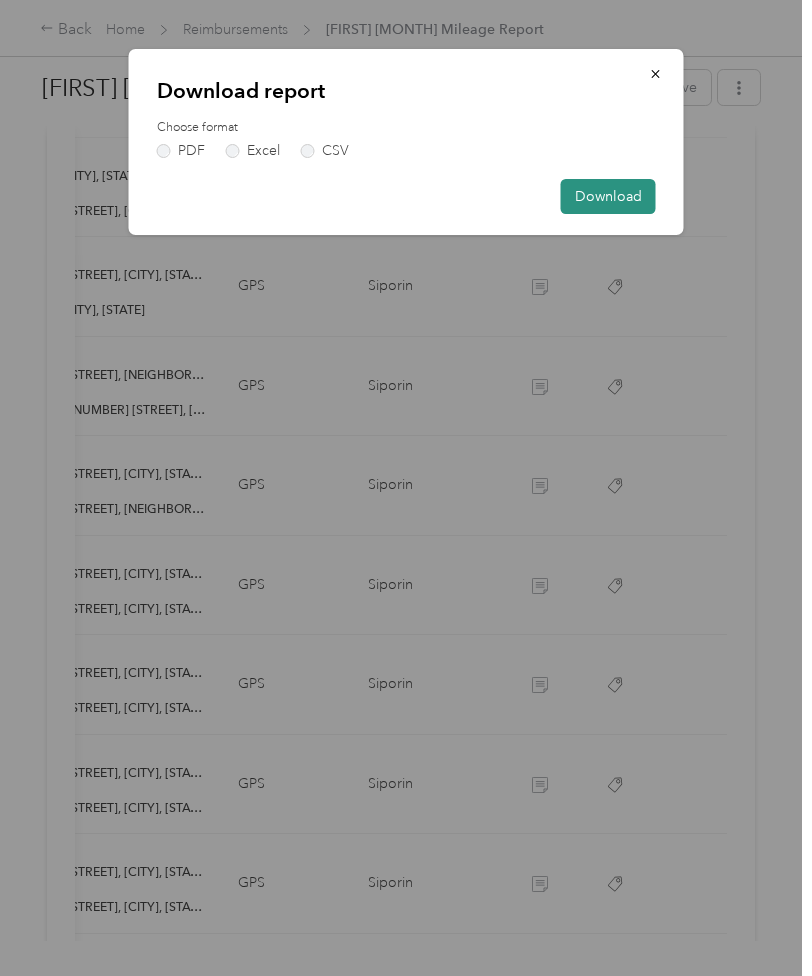 click on "Download" at bounding box center (608, 196) 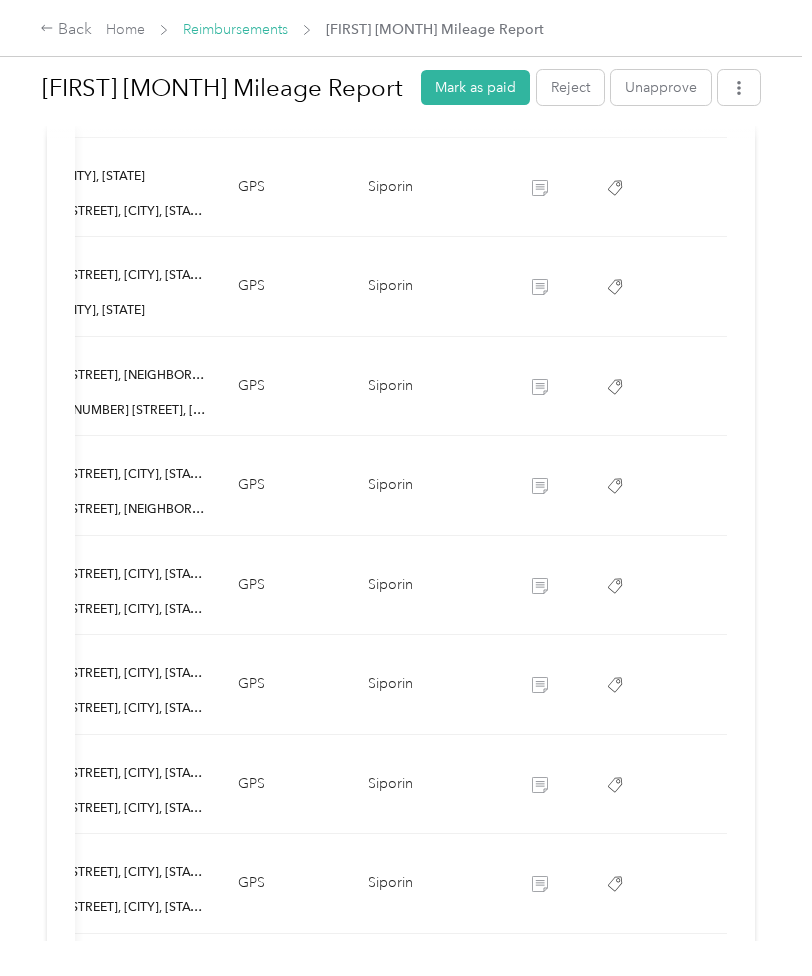 click on "Reimbursements" at bounding box center (235, 29) 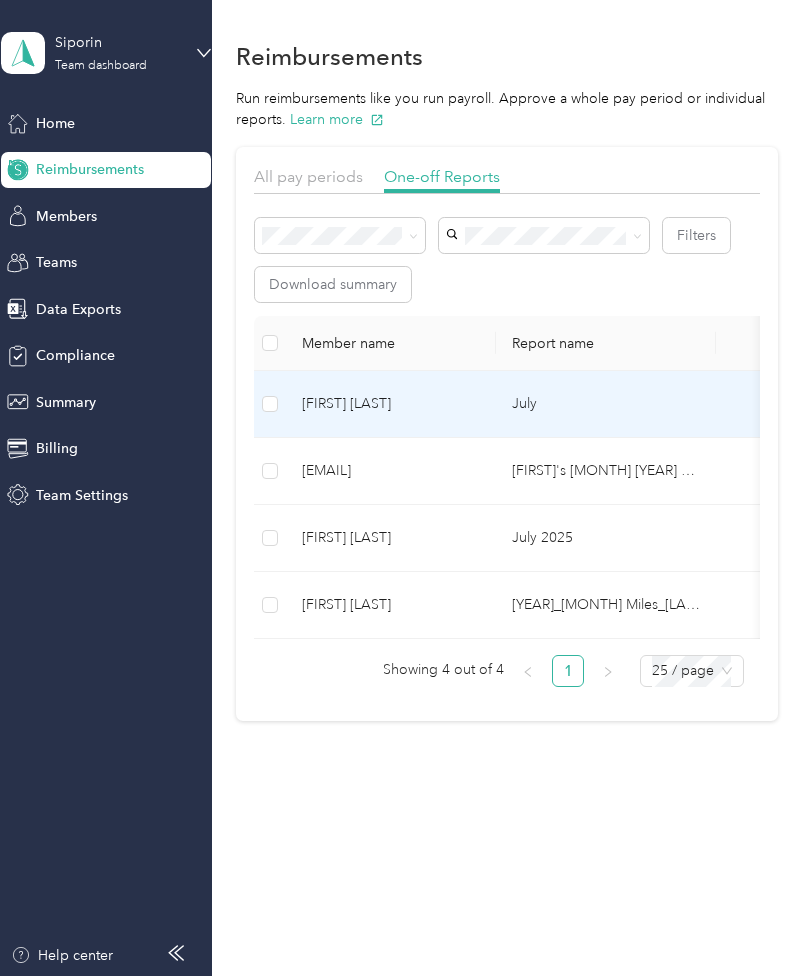 click on "July" at bounding box center (606, 404) 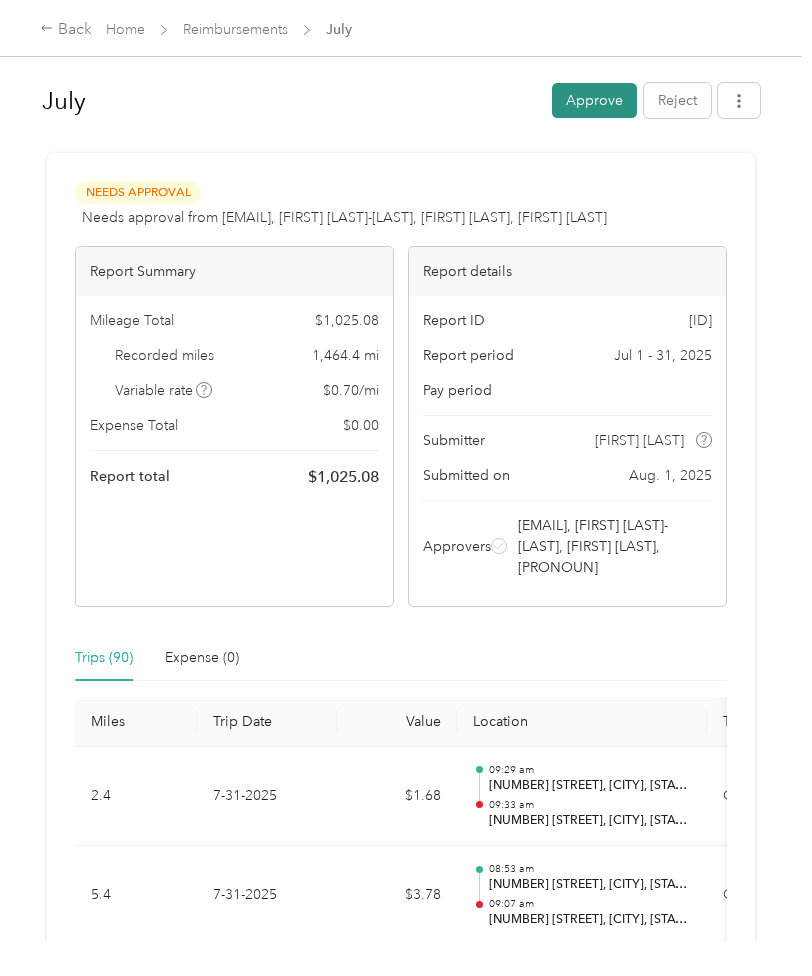 click on "Approve" at bounding box center [594, 100] 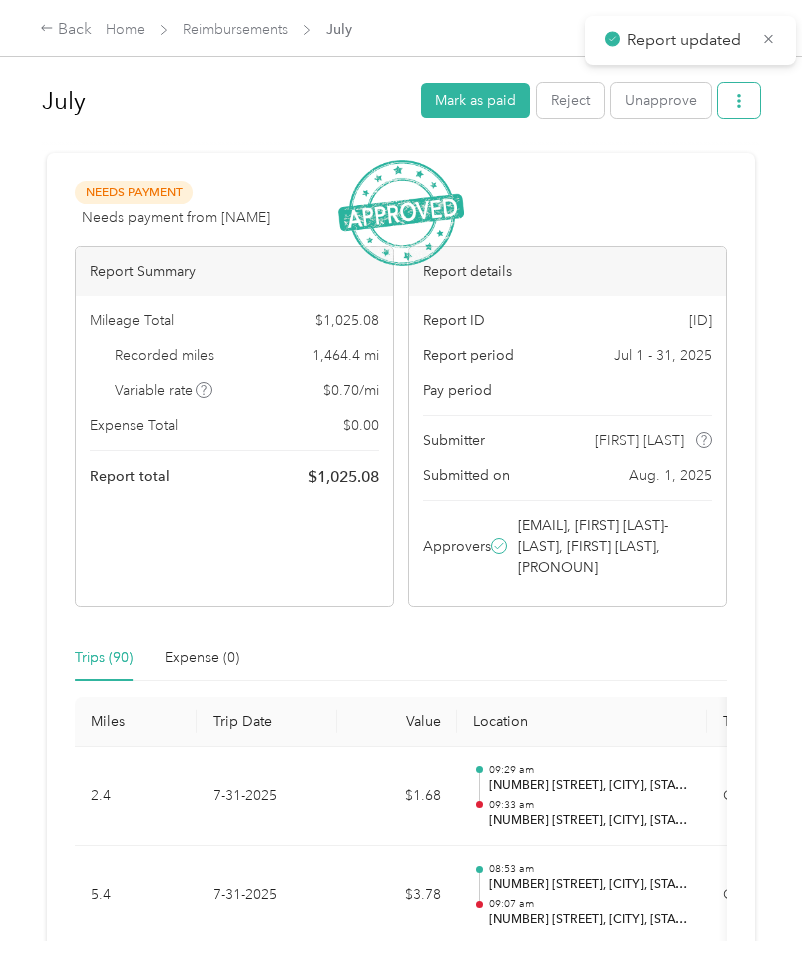 click 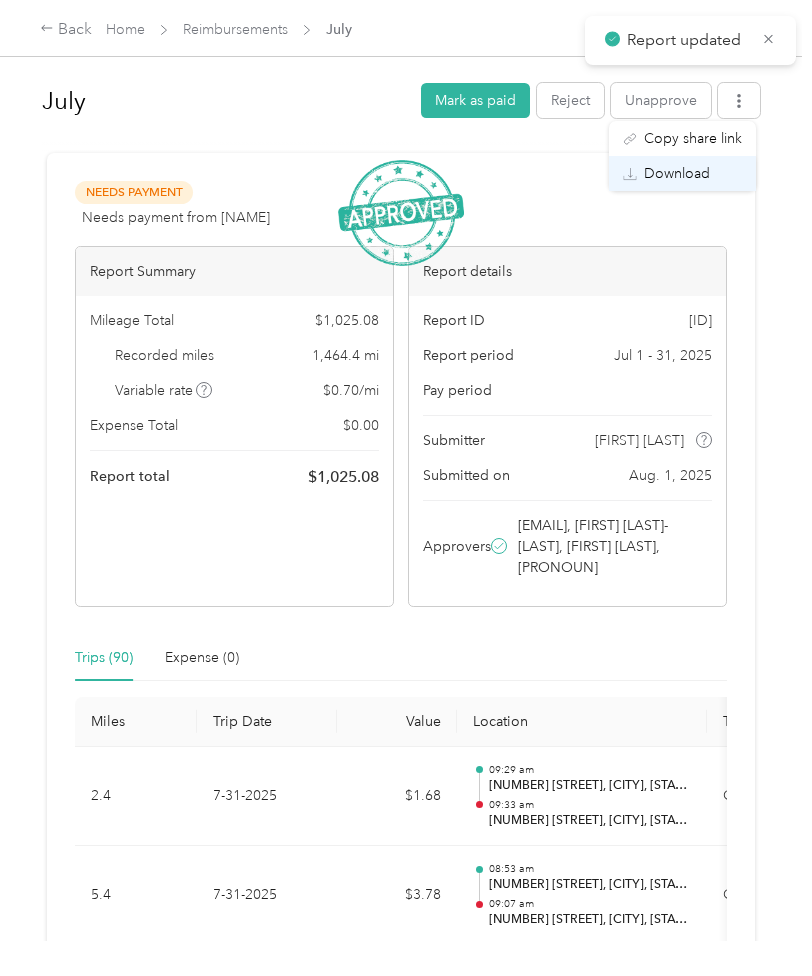 click on "Download" at bounding box center [677, 173] 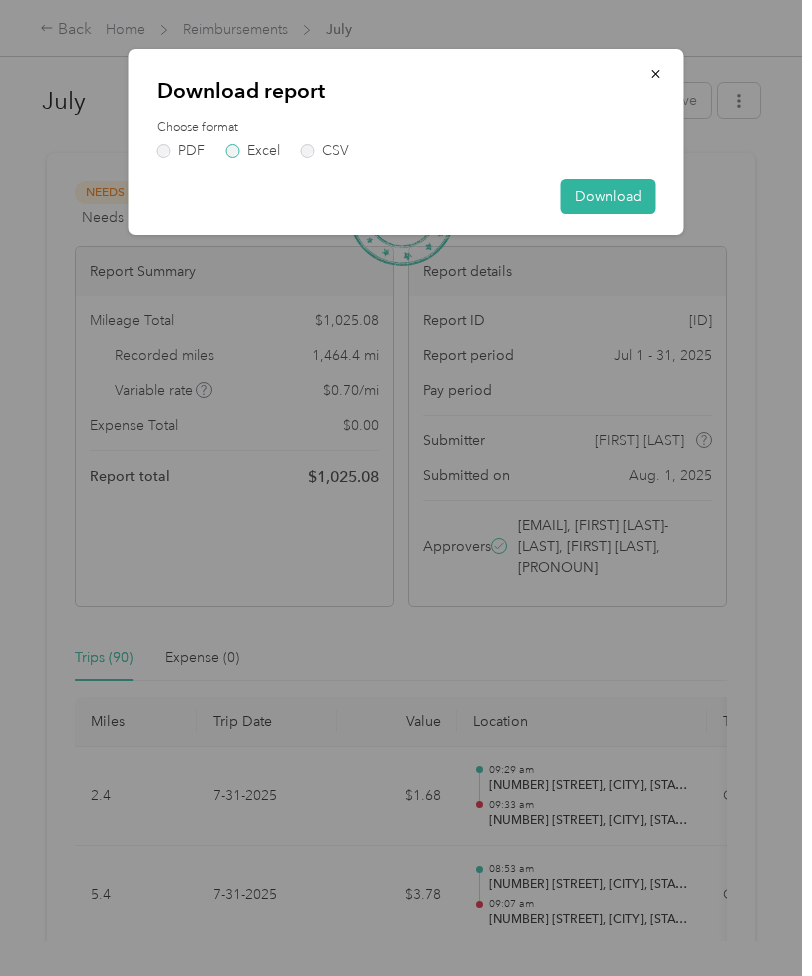 click on "Excel" at bounding box center [253, 151] 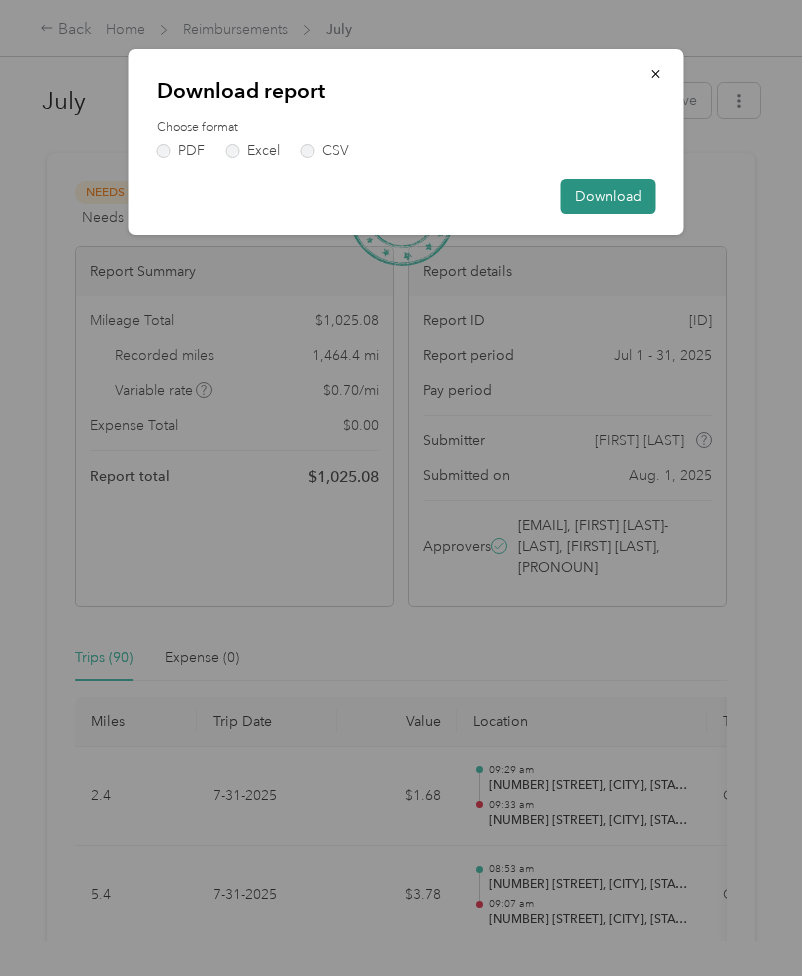 click on "Download" at bounding box center (608, 196) 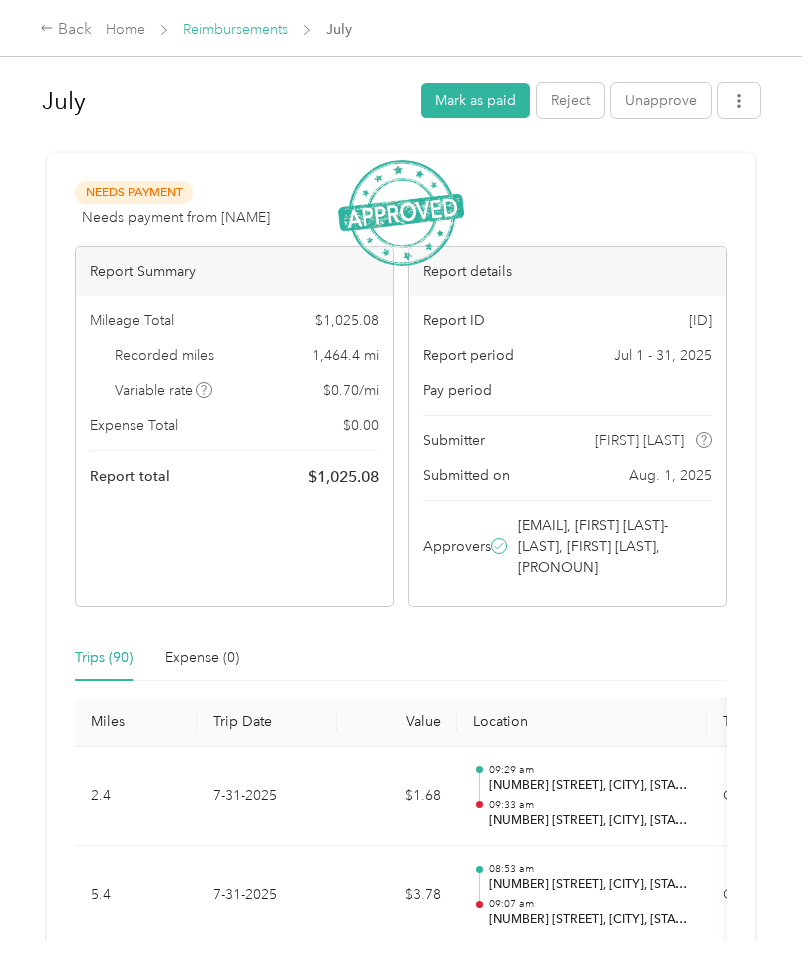 click on "Reimbursements" at bounding box center [235, 29] 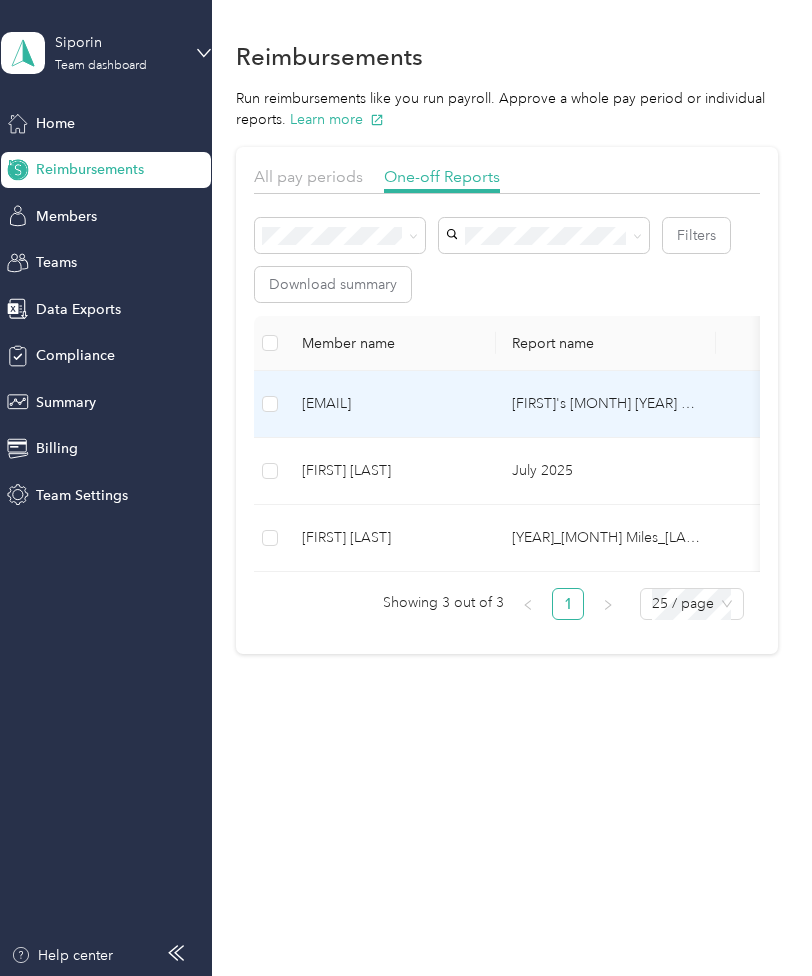click on "[FIRST]'s [MONTH] [YEAR] Mileage Report" at bounding box center (606, 404) 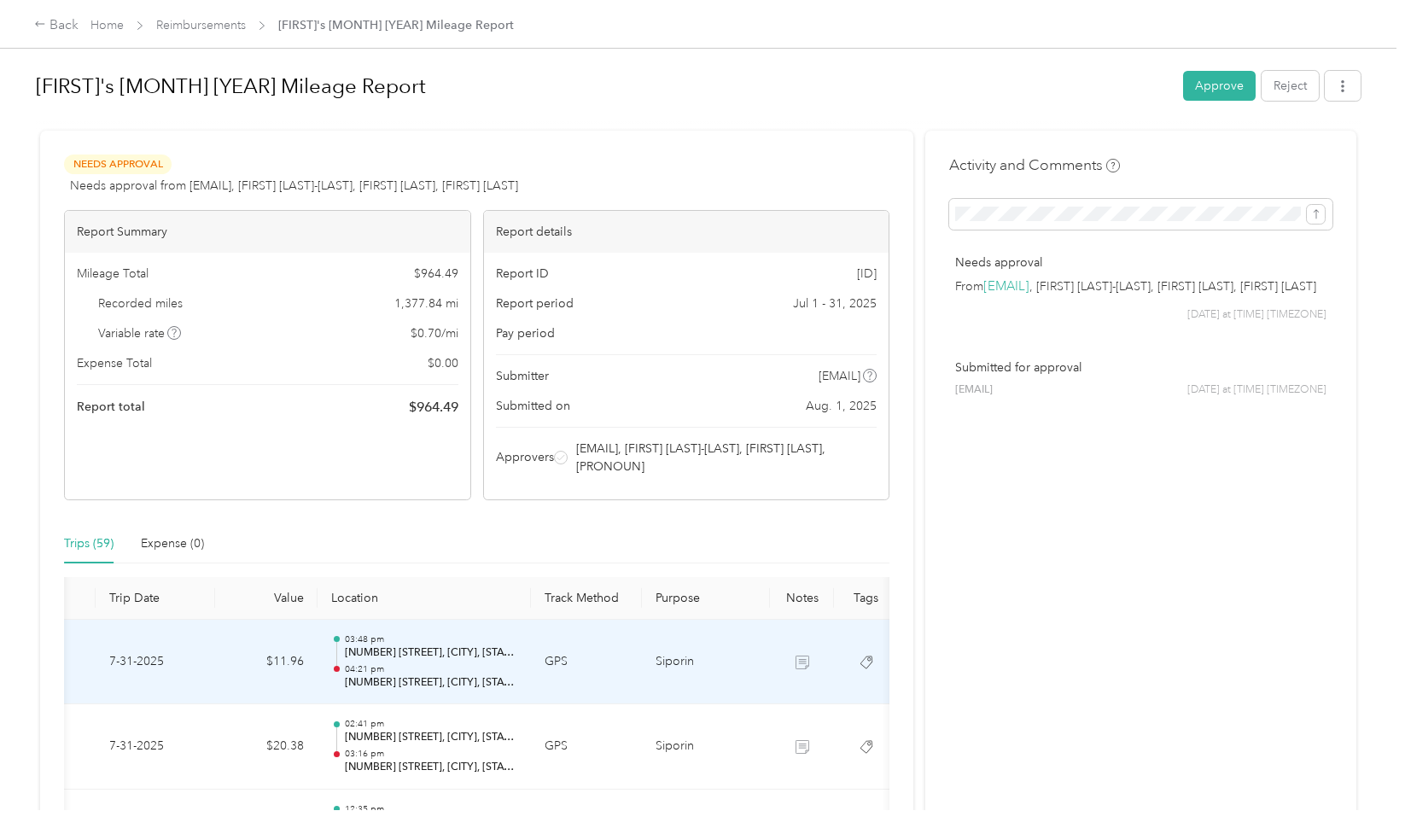 scroll, scrollTop: 0, scrollLeft: 148, axis: horizontal 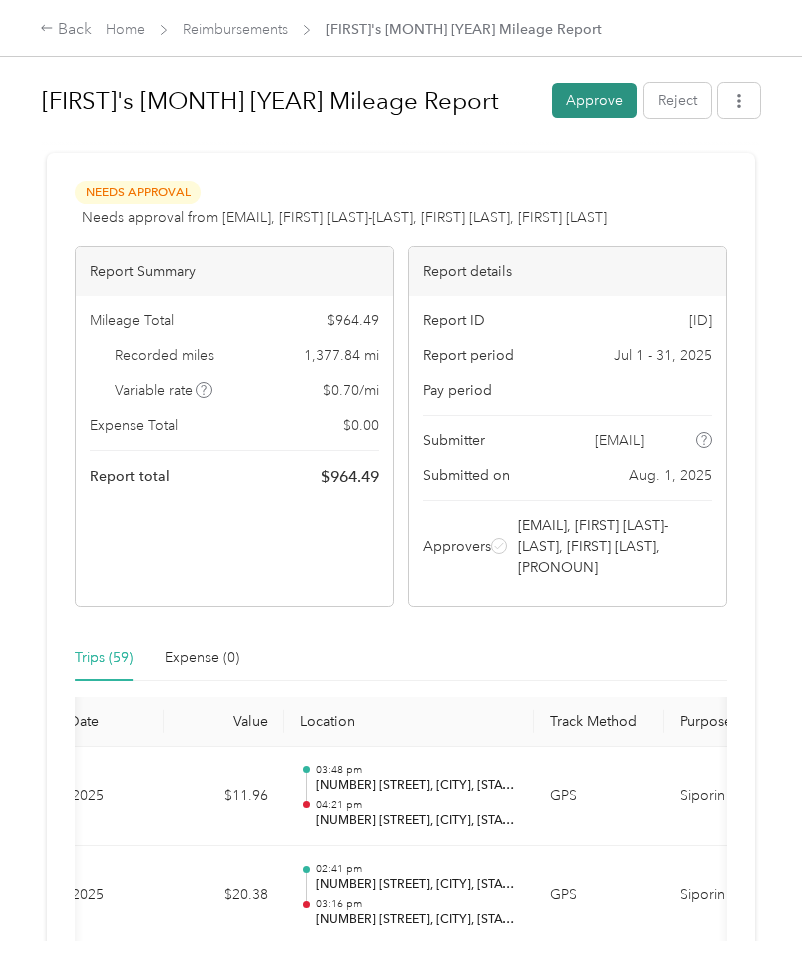 click on "Approve" at bounding box center (594, 100) 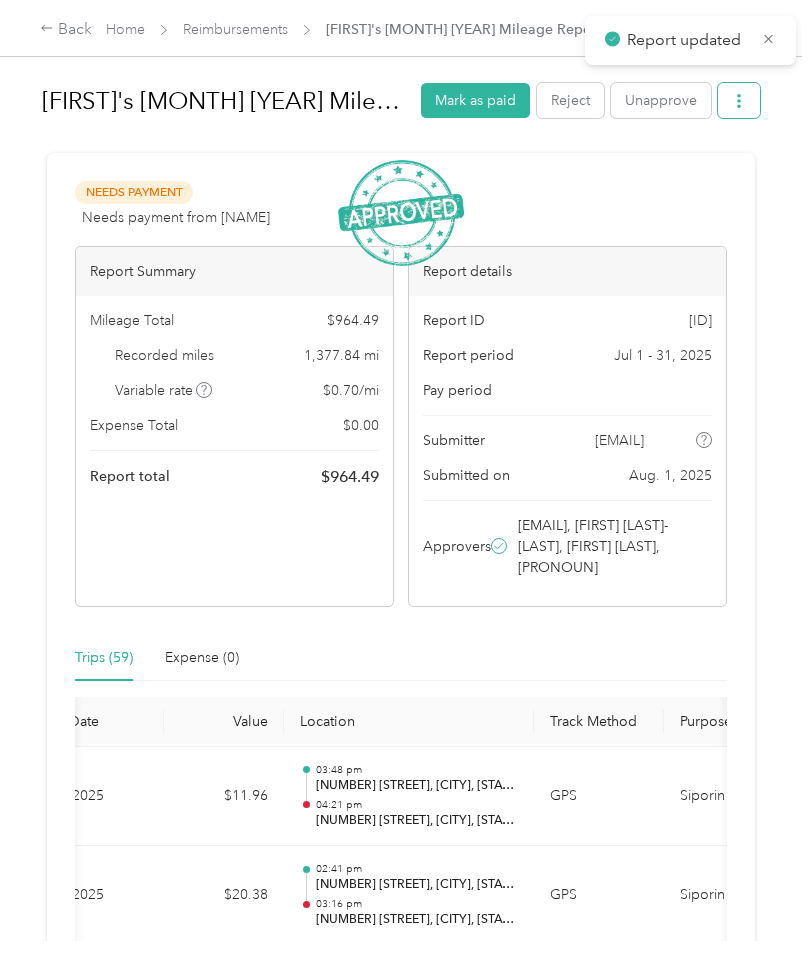 click at bounding box center [739, 100] 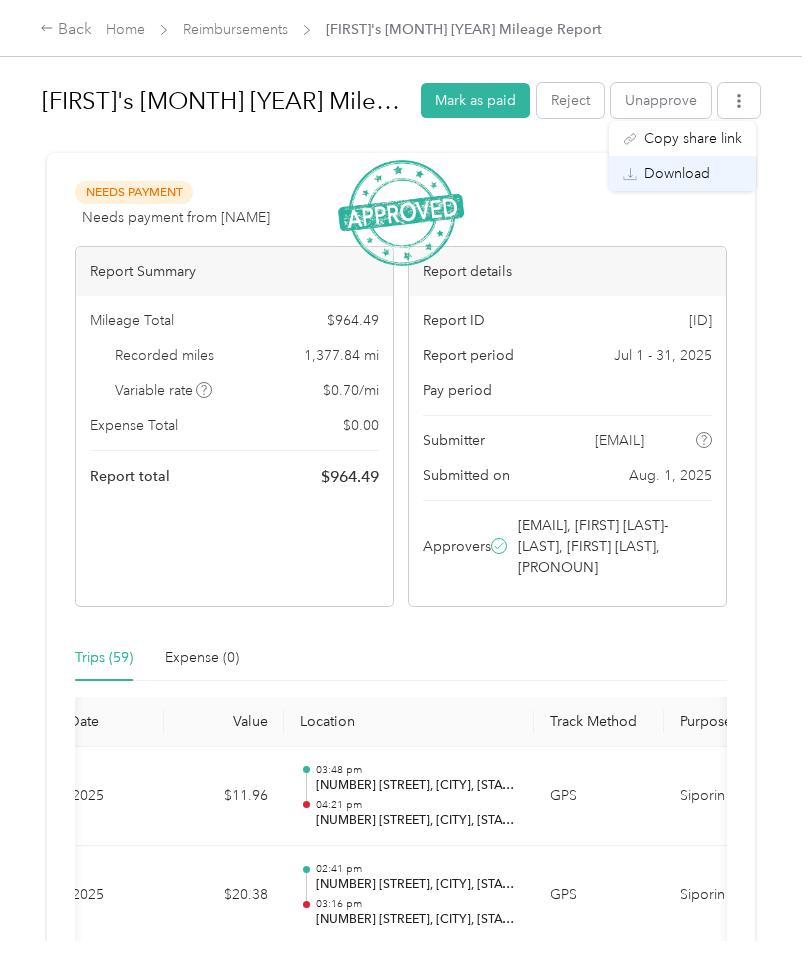 click on "Download" at bounding box center [677, 173] 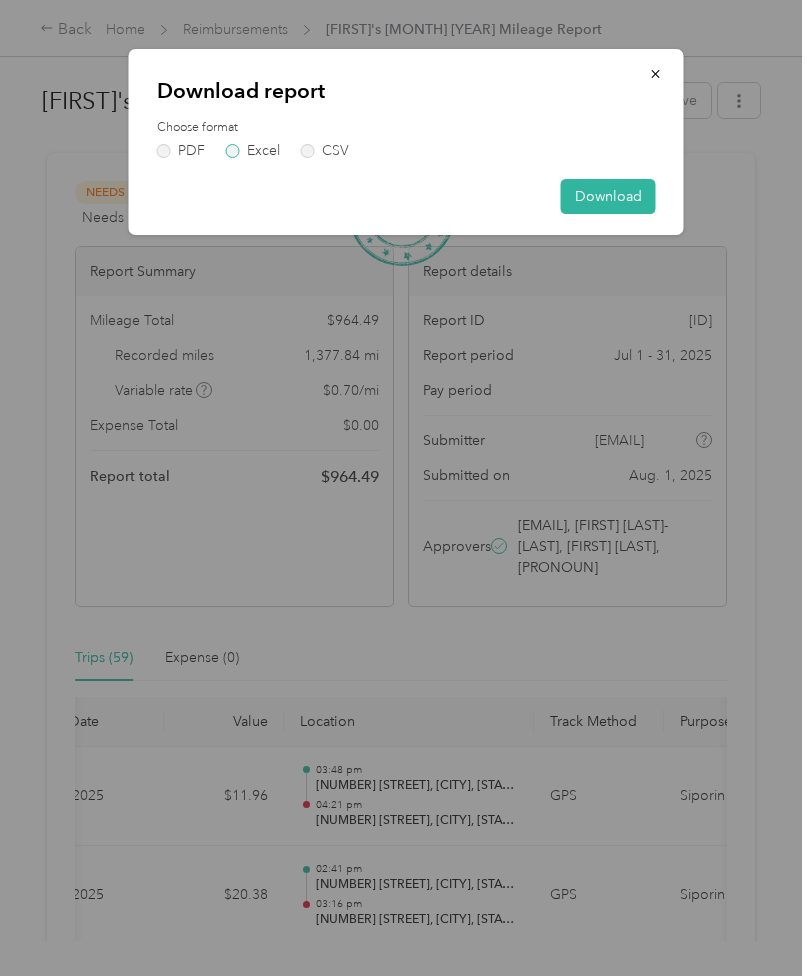 click on "Excel" at bounding box center (253, 151) 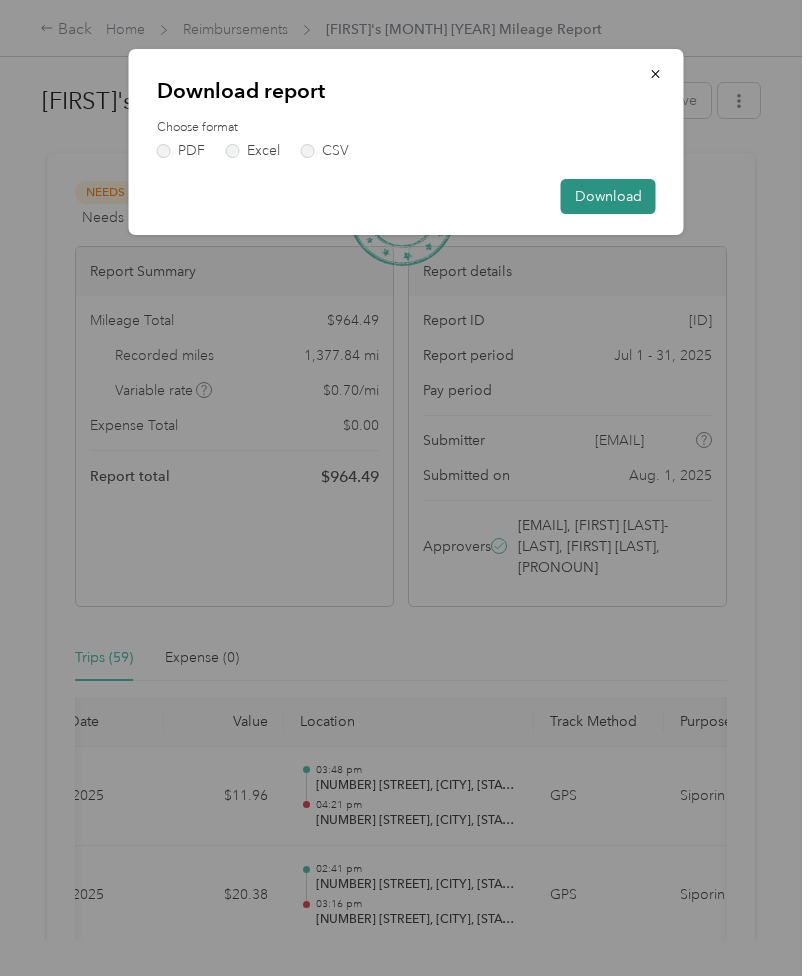 click on "Download" at bounding box center [608, 196] 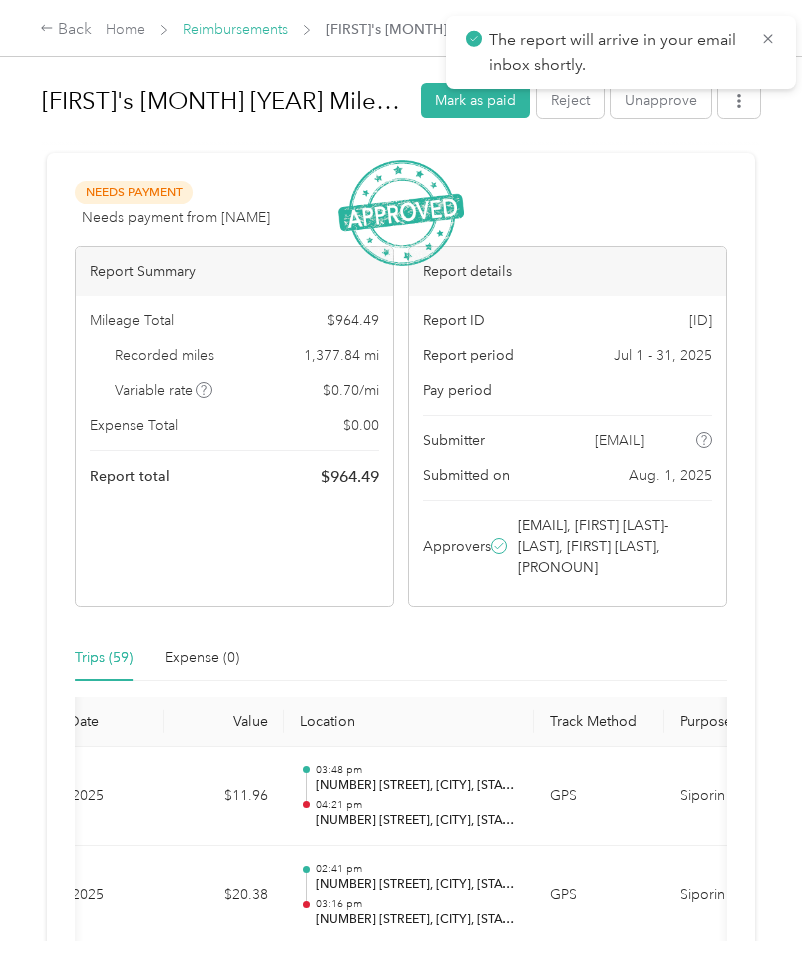 click on "Reimbursements" at bounding box center (235, 29) 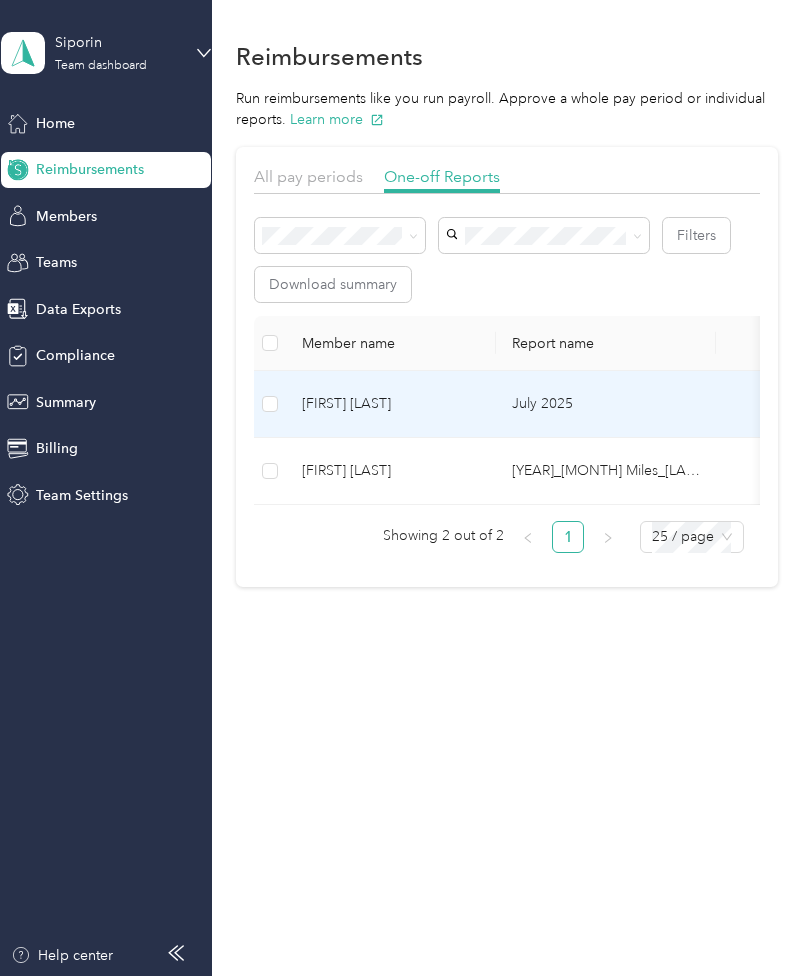 click on "July 2025" at bounding box center [606, 404] 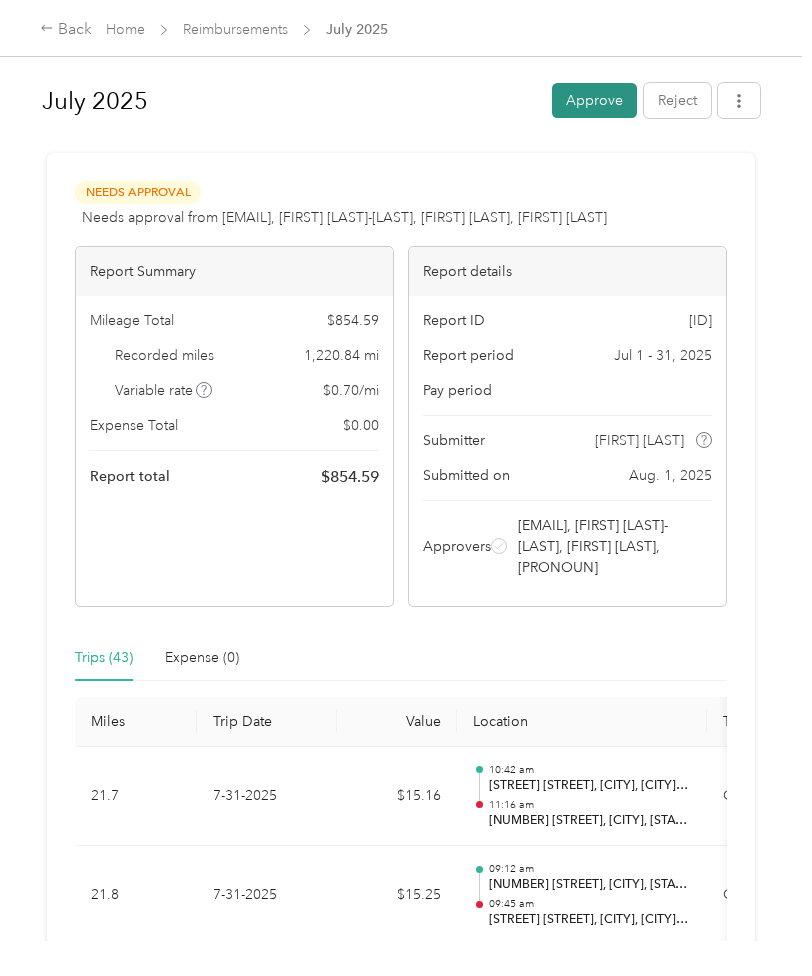 click on "Approve" at bounding box center (594, 100) 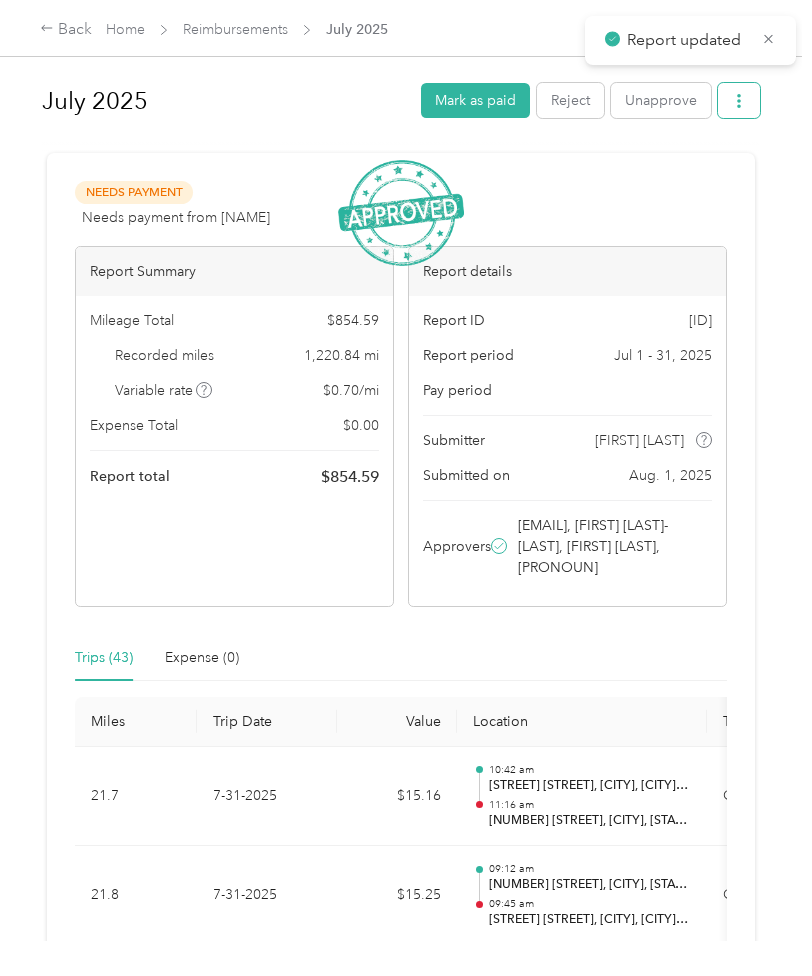 click 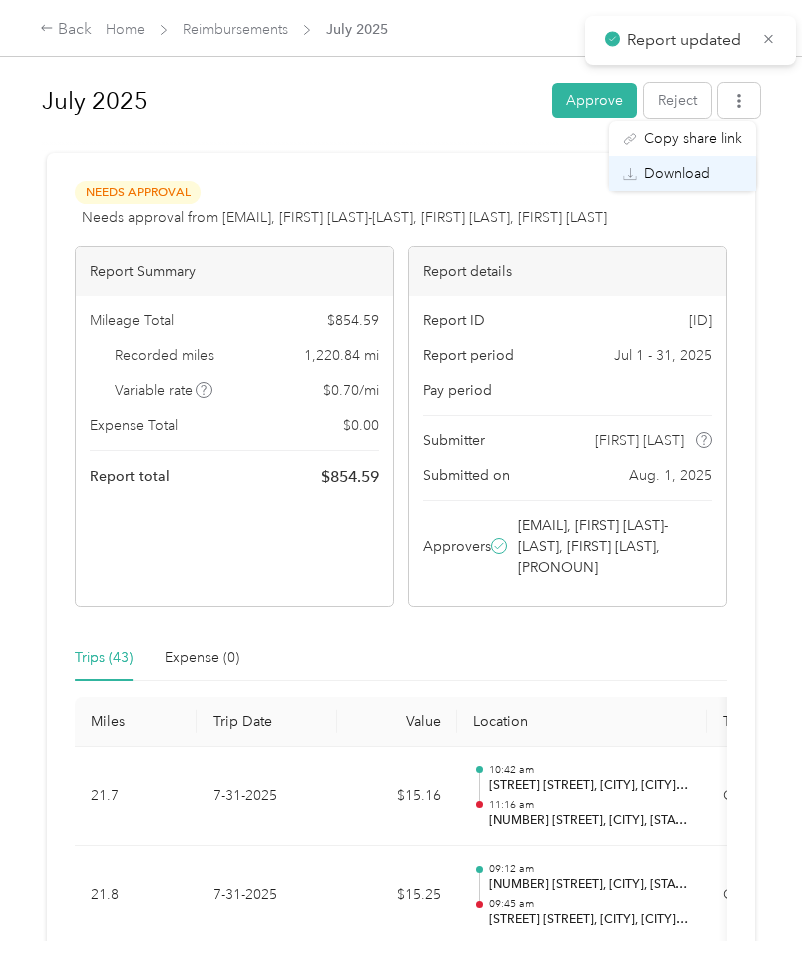 click on "Download" at bounding box center (677, 173) 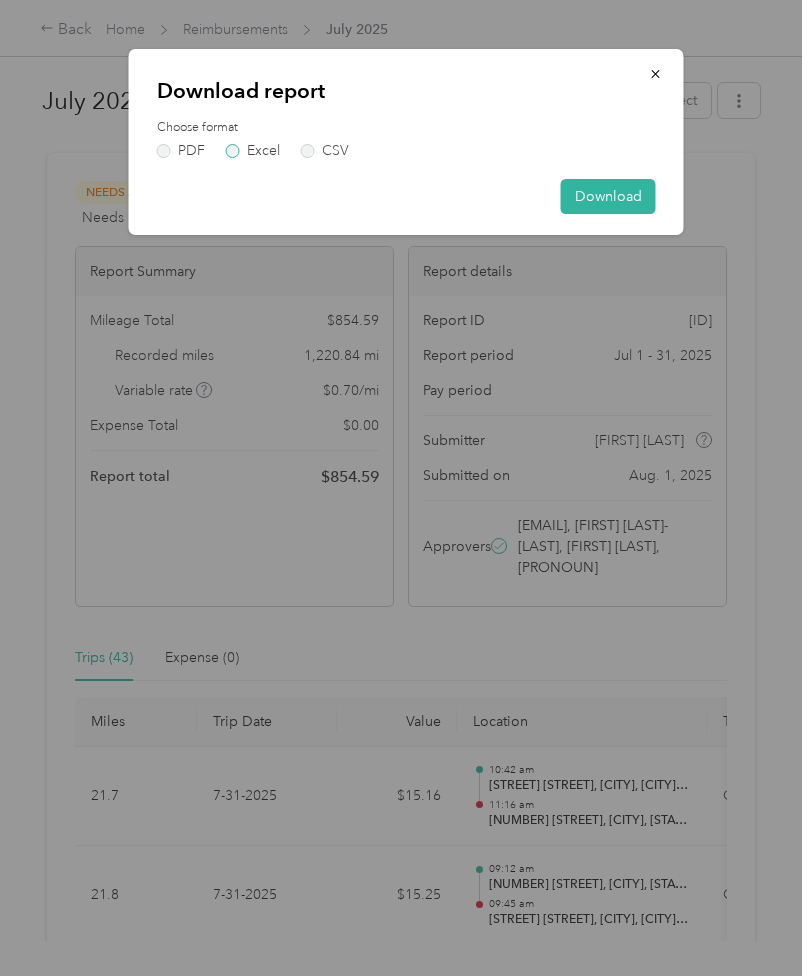 click on "Excel" at bounding box center [253, 151] 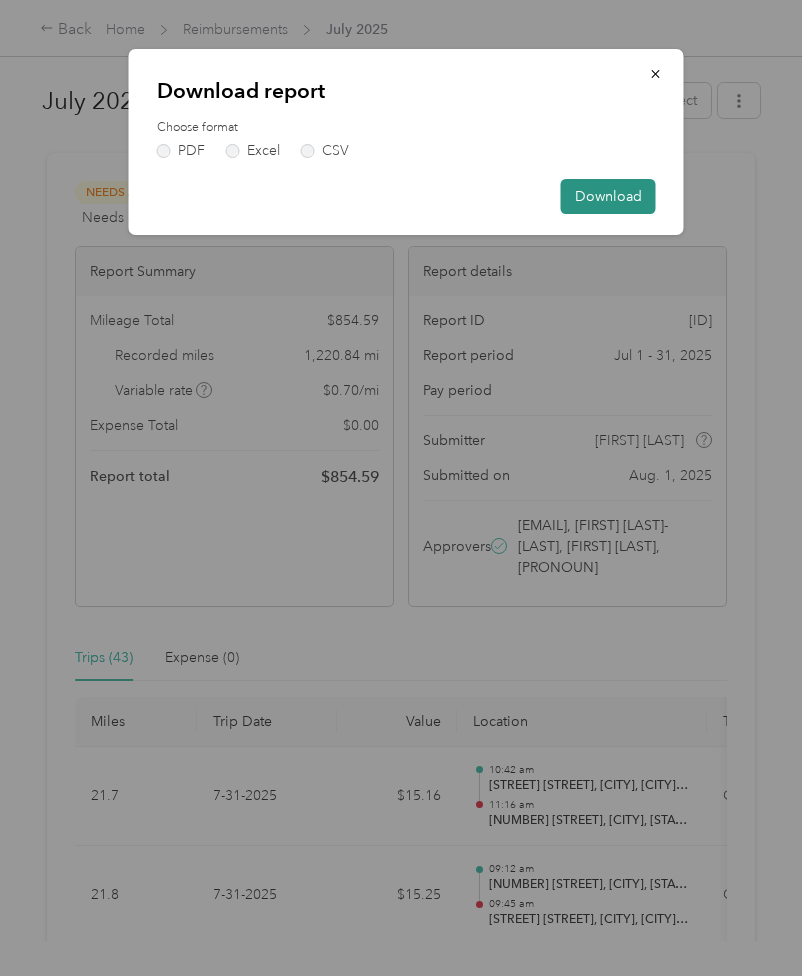 click on "Download" at bounding box center (608, 196) 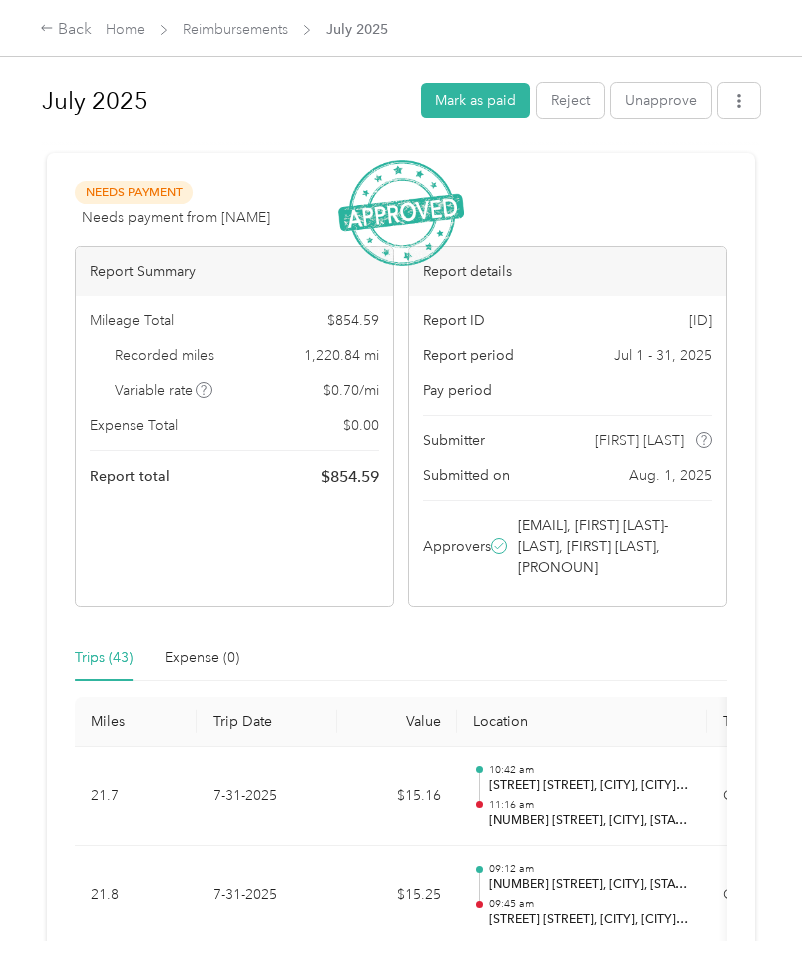 click on "[MONTH] [YEAR] [REPORT_TYPE] [NAME] as paid Reject Unapprove Needs Payment Needs payment from [NAME] View  activity & comments Report Summary Mileage Total $[CURRENCY] Recorded miles [NUMBER]   mi Variable rate   $[CURRENCY] / mi Expense Total $[CURRENCY] Report total $[CURRENCY] Report details Report ID [ID] Report period [DATE] - [DATE], [YEAR] Pay period Submitter [NAME] Submitted on [DATE], [YEAR] Approvers [EMAIL], [NAME], [NAME], You Trips ([NUMBER]) Expense ([NUMBER]) Miles Trip Date Value Location Track Method Purpose Notes Tags                   [NUMBER] [DATE] $[CURRENCY] [TIME] [STREET], [NEIGHBORHOOD], [CITY], [STATE] [TIME] [NUMBER] [STREET], [CITY], [STATE] GPS [NAME] [NUMBER] [DATE] $[CURRENCY] [TIME] [NUMBER] [STREET], [CITY], [STATE] [TIME] [STREET], [NEIGHBORHOOD], [CITY], [STATE] GPS [NAME] [NUMBER] [DATE] $[CURRENCY] [TIME] [NUMBER] [STREET], [CITY], [STATE] GPS" at bounding box center [401, 470] 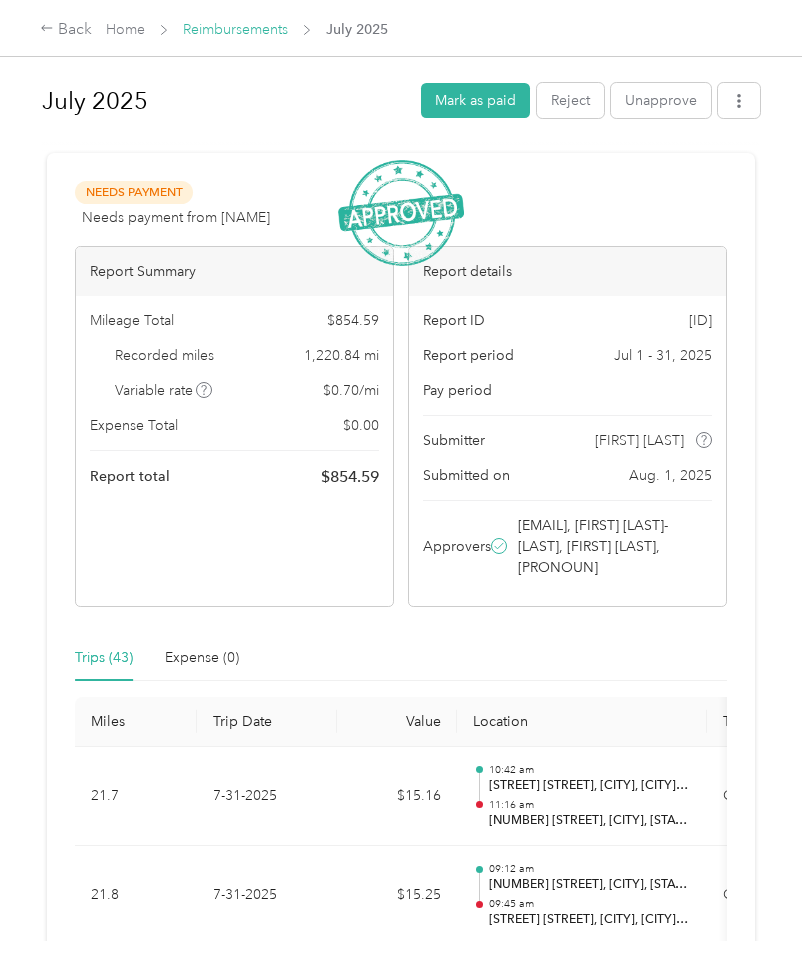click on "Reimbursements" at bounding box center [235, 29] 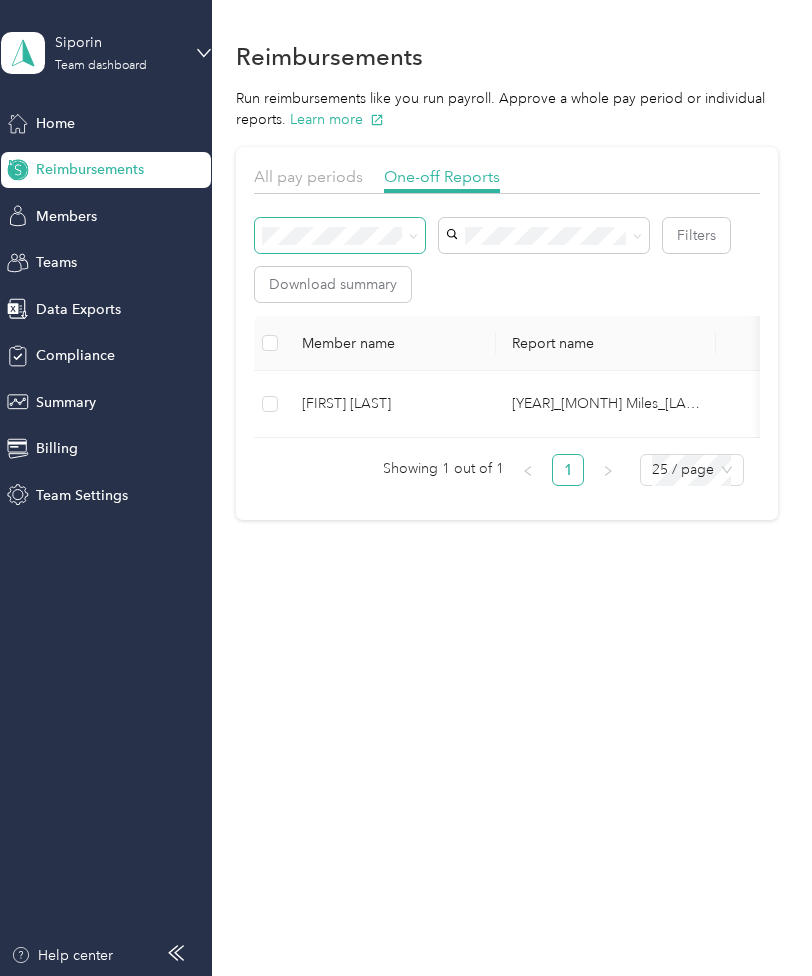 click at bounding box center [410, 235] 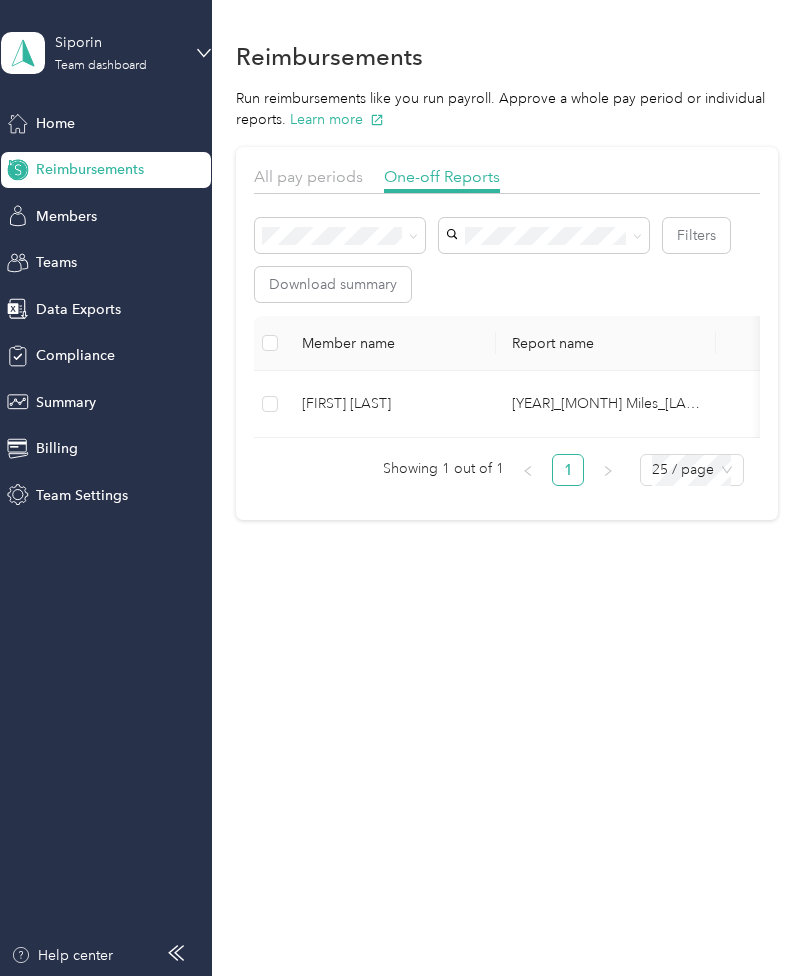 click on "Approved" at bounding box center [340, 373] 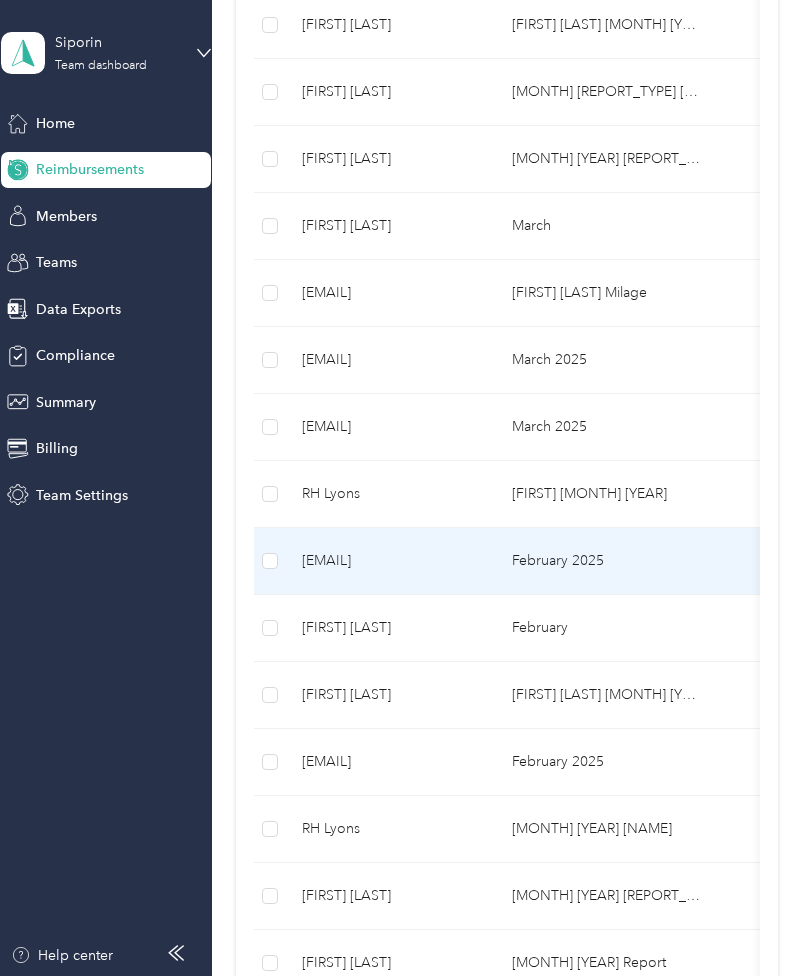 scroll, scrollTop: 0, scrollLeft: 0, axis: both 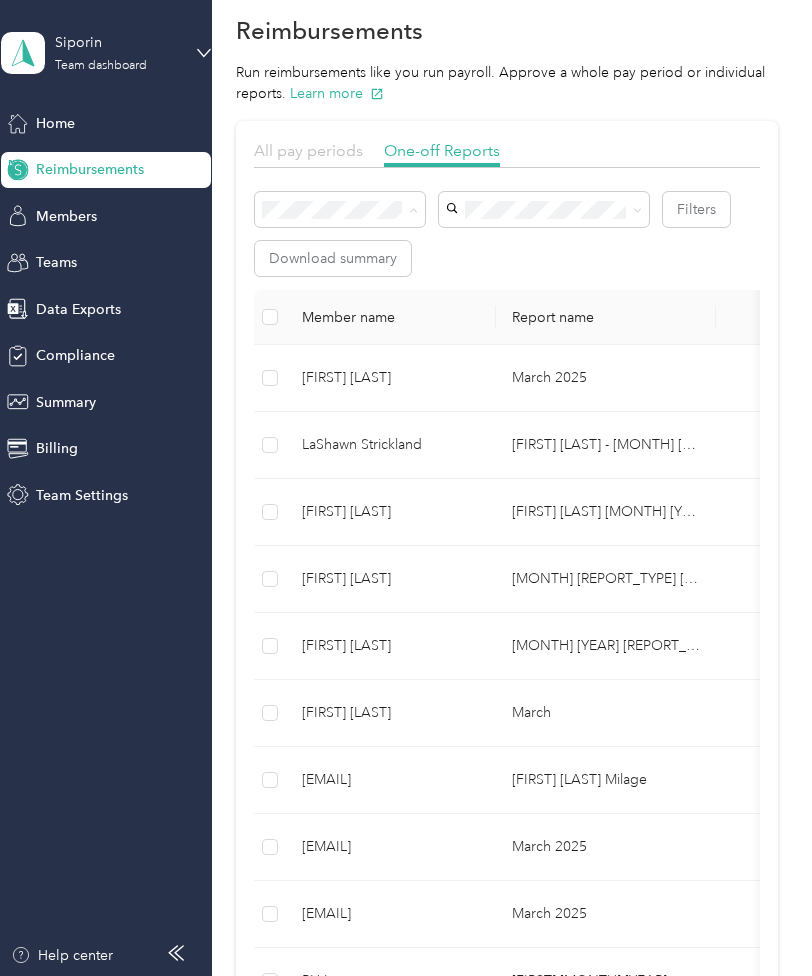 click on "All pay periods" at bounding box center [308, 150] 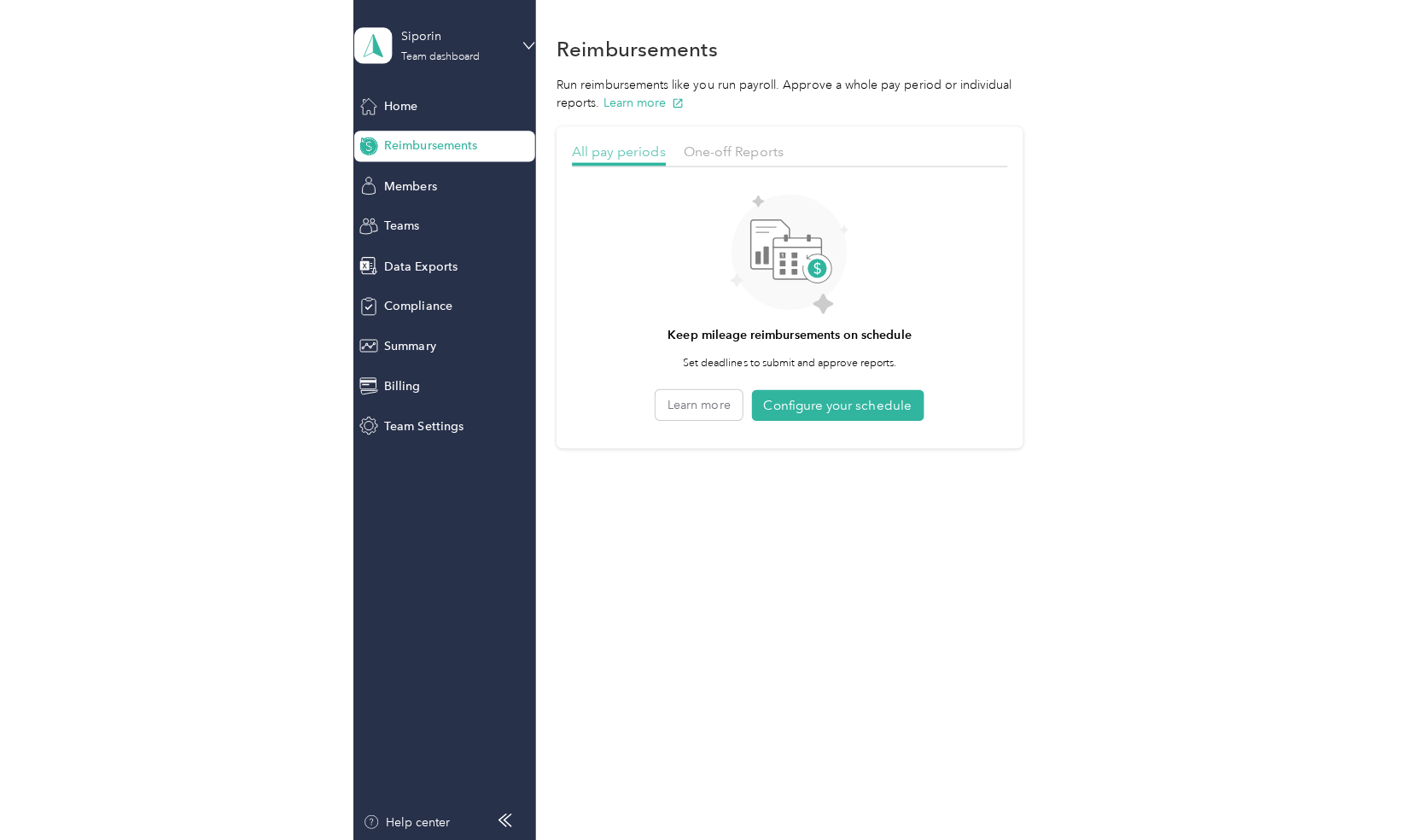 scroll, scrollTop: 0, scrollLeft: 0, axis: both 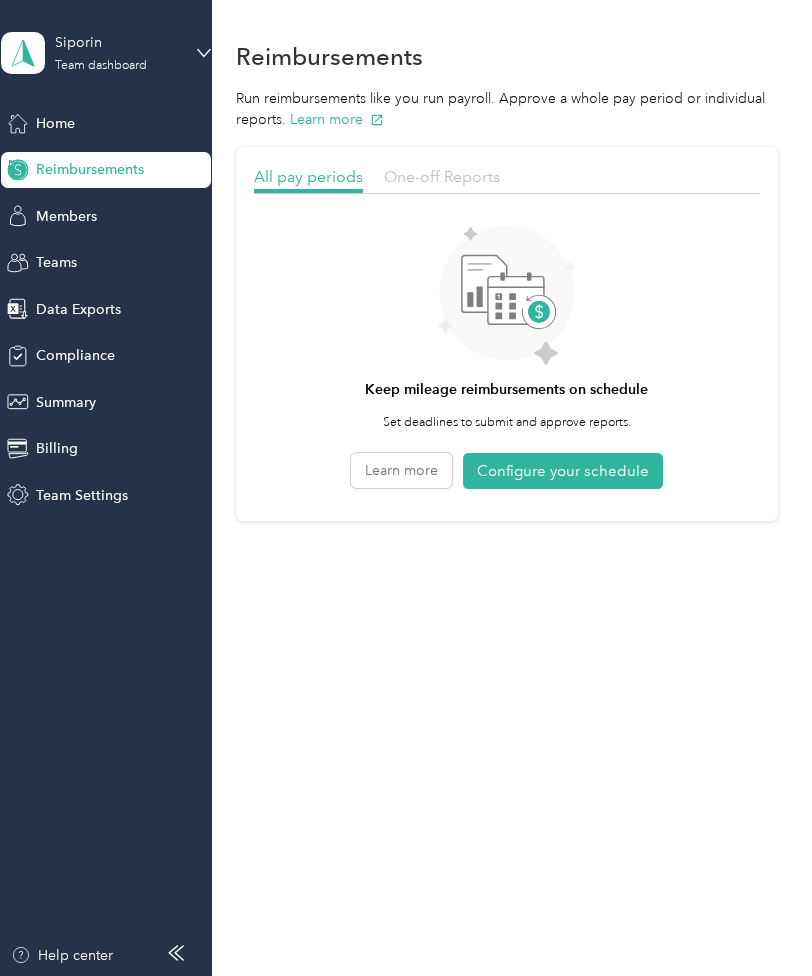 click on "One-off Reports" at bounding box center (442, 176) 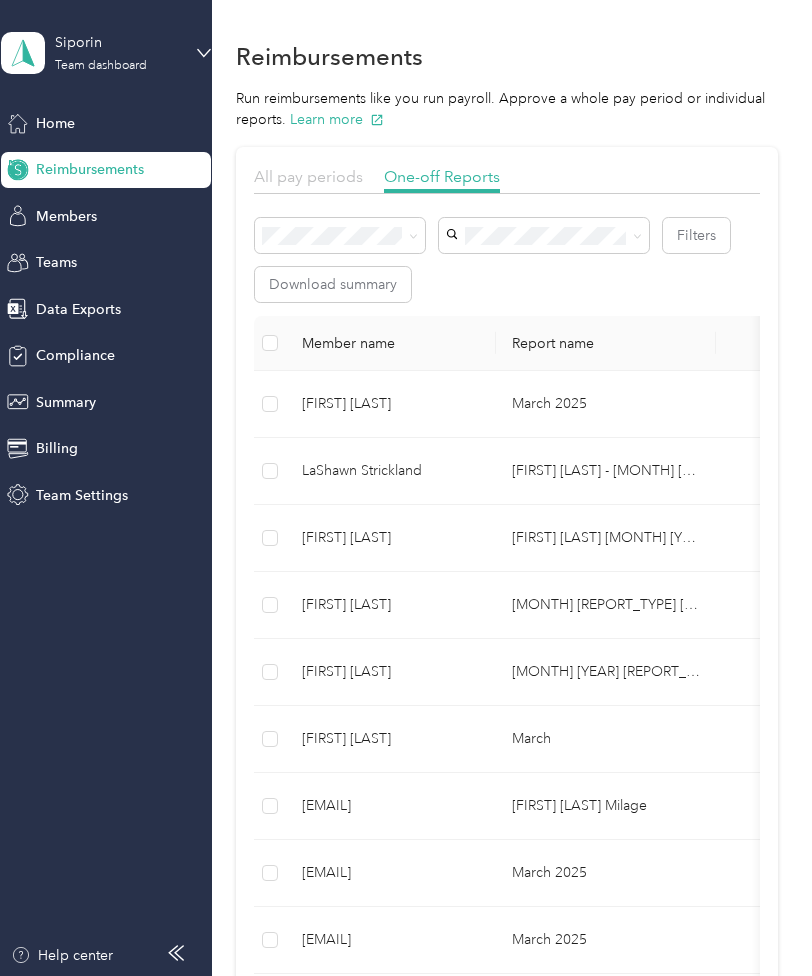 click on "All pay periods" at bounding box center (308, 176) 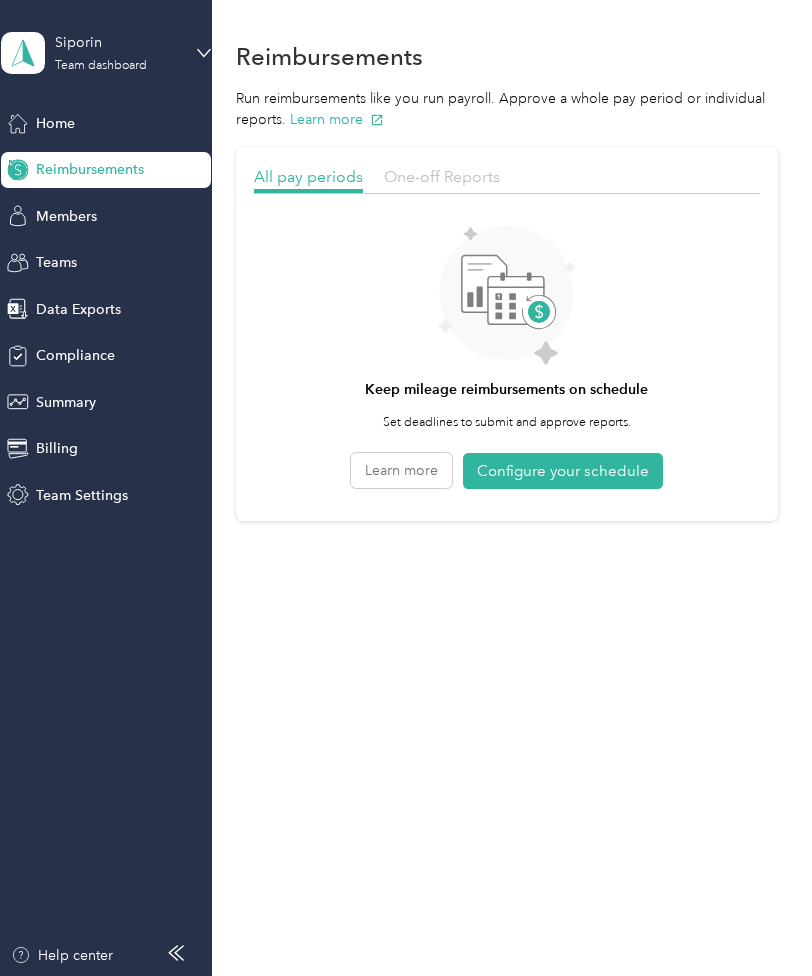 click on "One-off Reports" at bounding box center [442, 176] 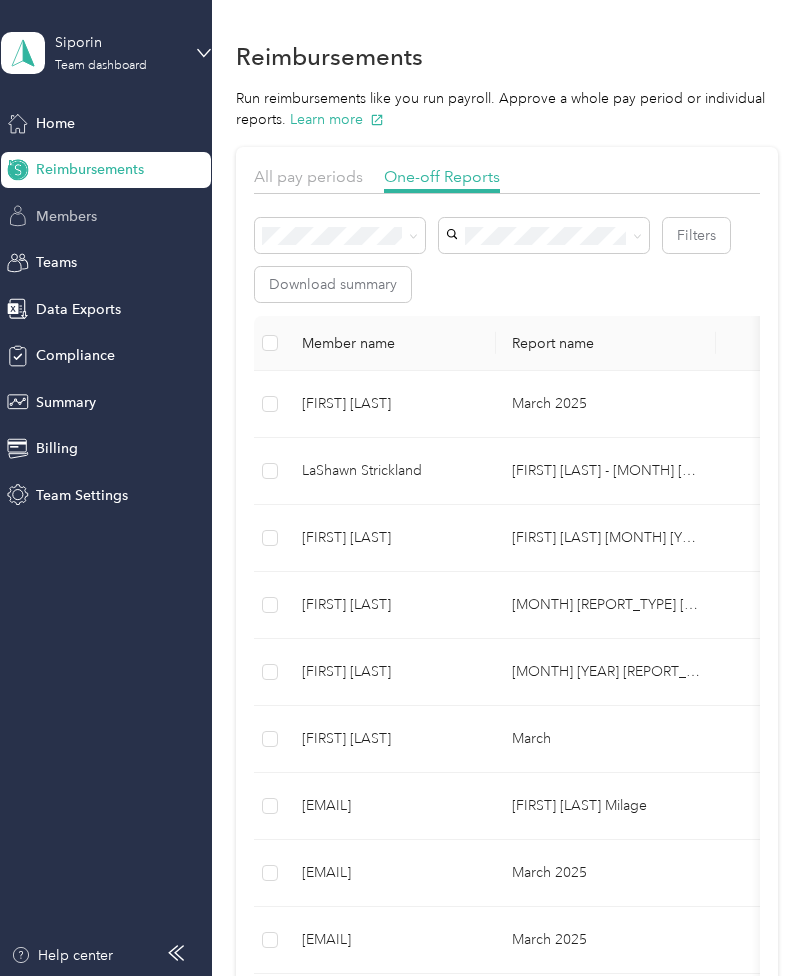 click on "Members" at bounding box center (66, 216) 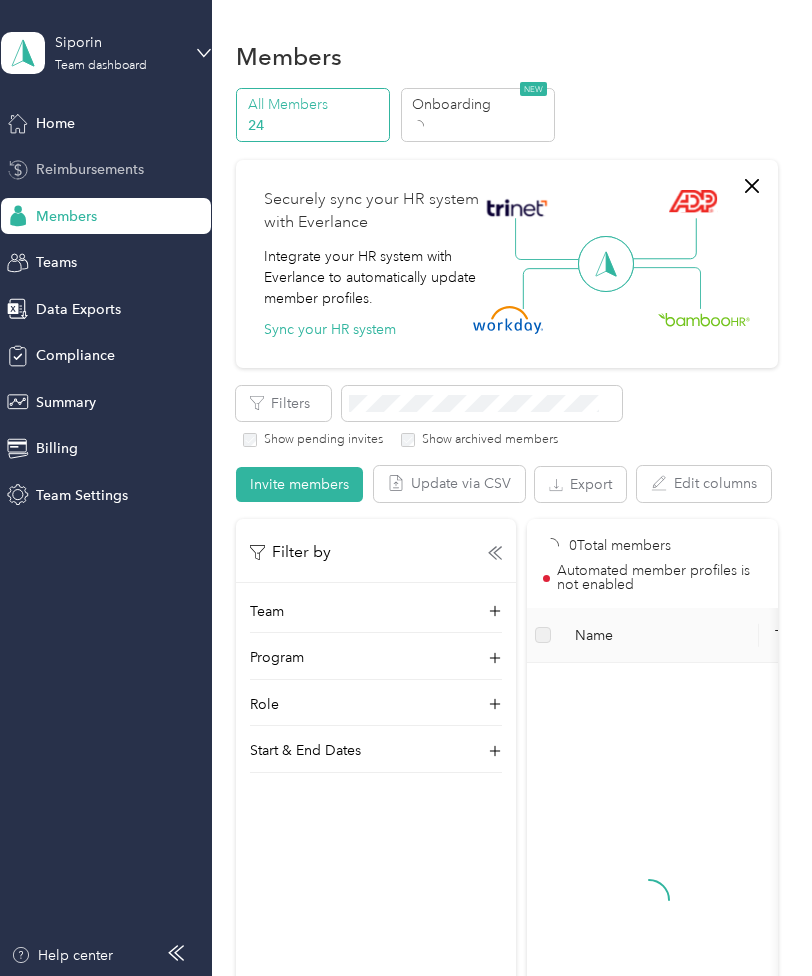 click on "Reimbursements" at bounding box center (90, 169) 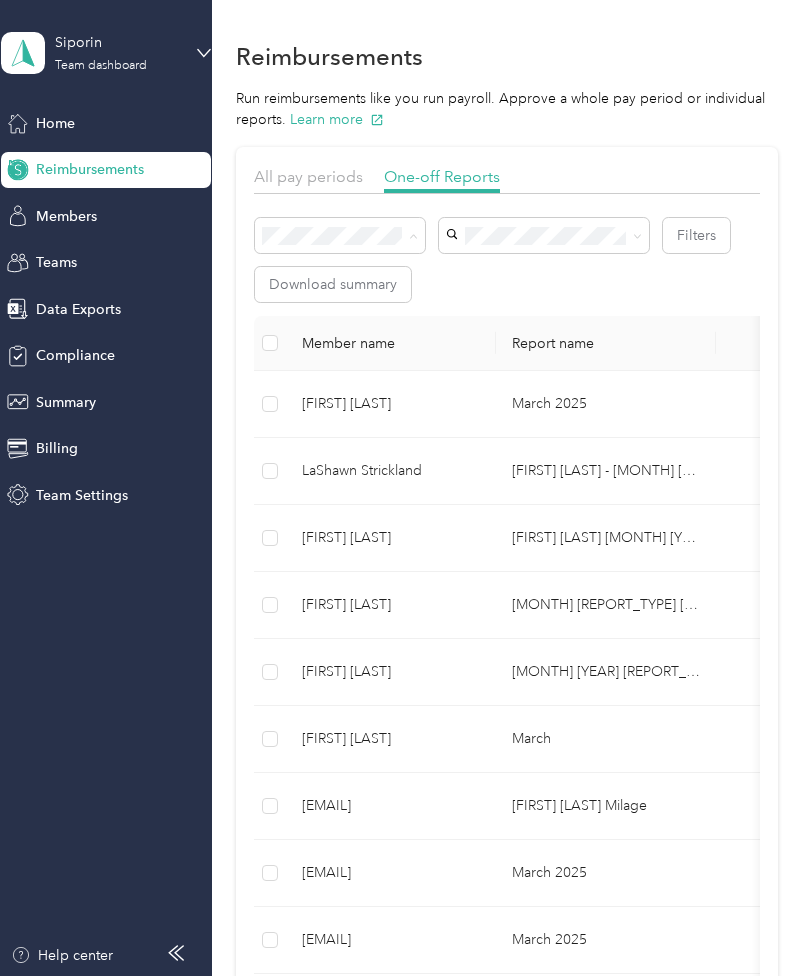 click on "Needs approval" at bounding box center (320, 307) 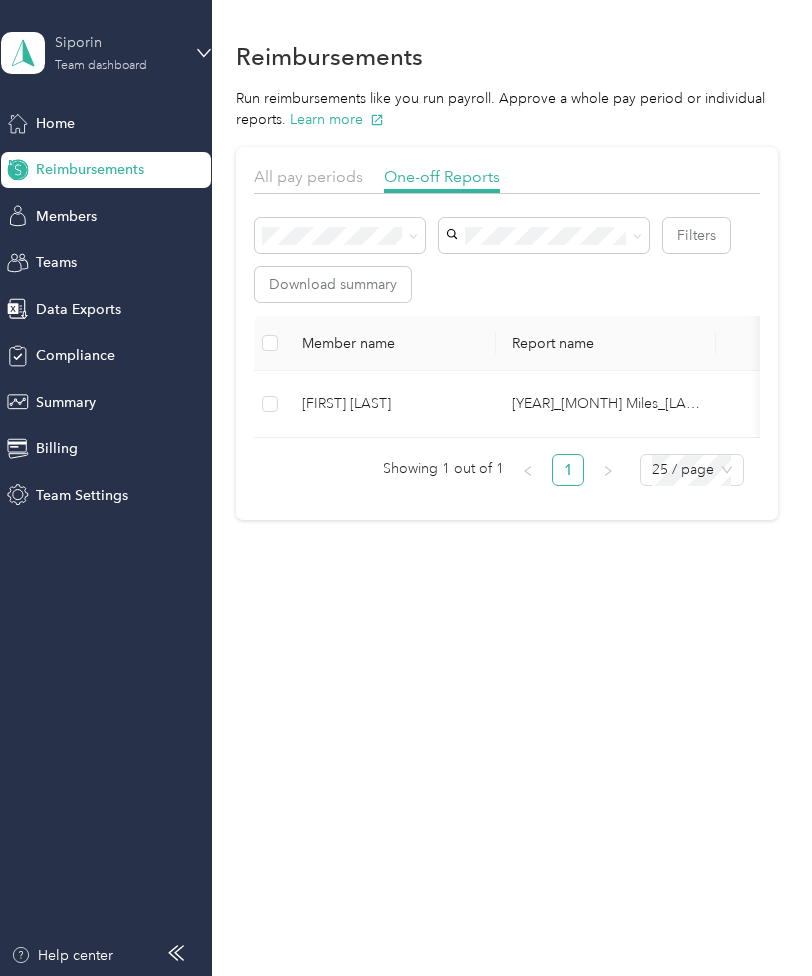 click on "Siporin Team dashboard" at bounding box center (117, 52) 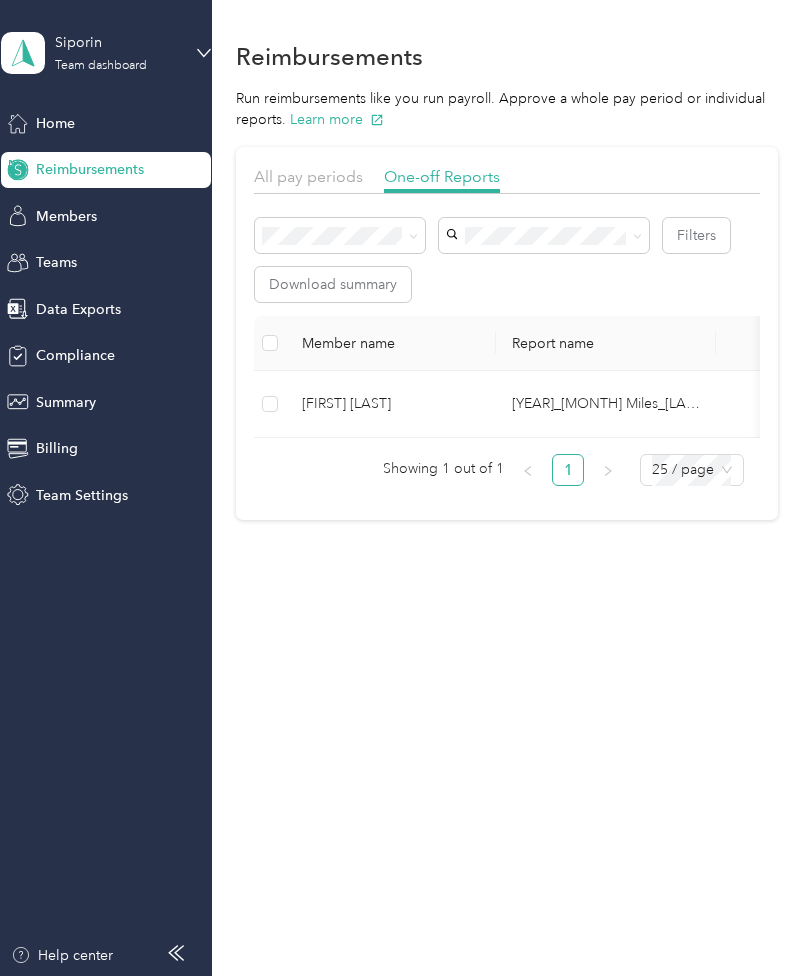 click on "Personal dashboard" at bounding box center (153, 209) 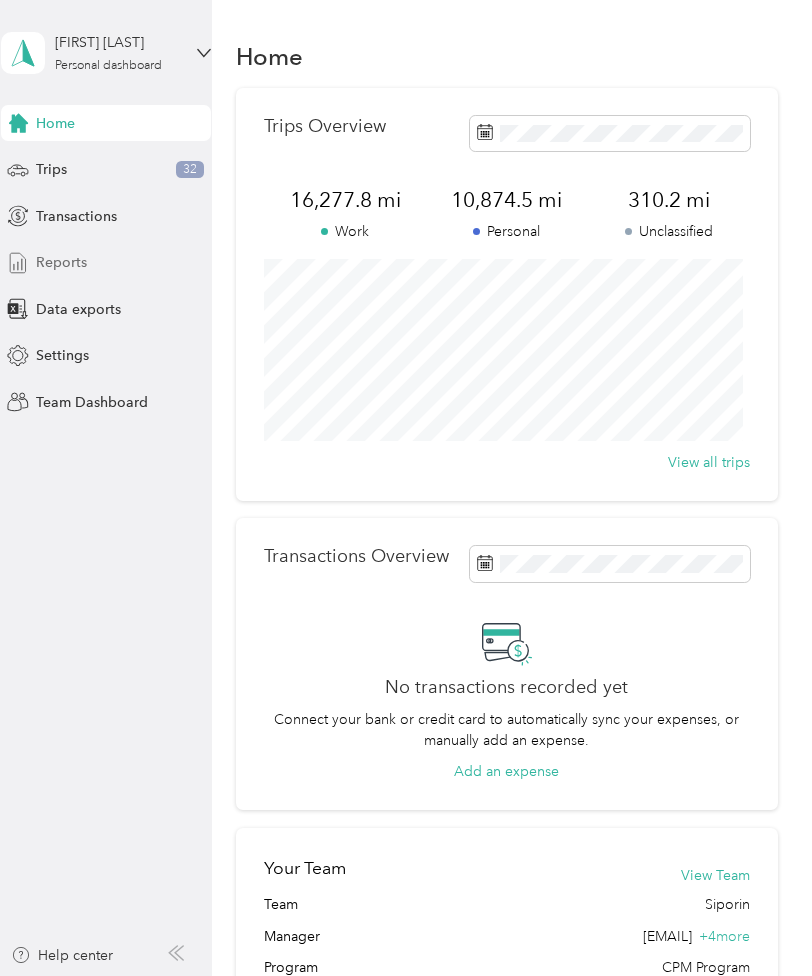 click on "Reports" at bounding box center [61, 262] 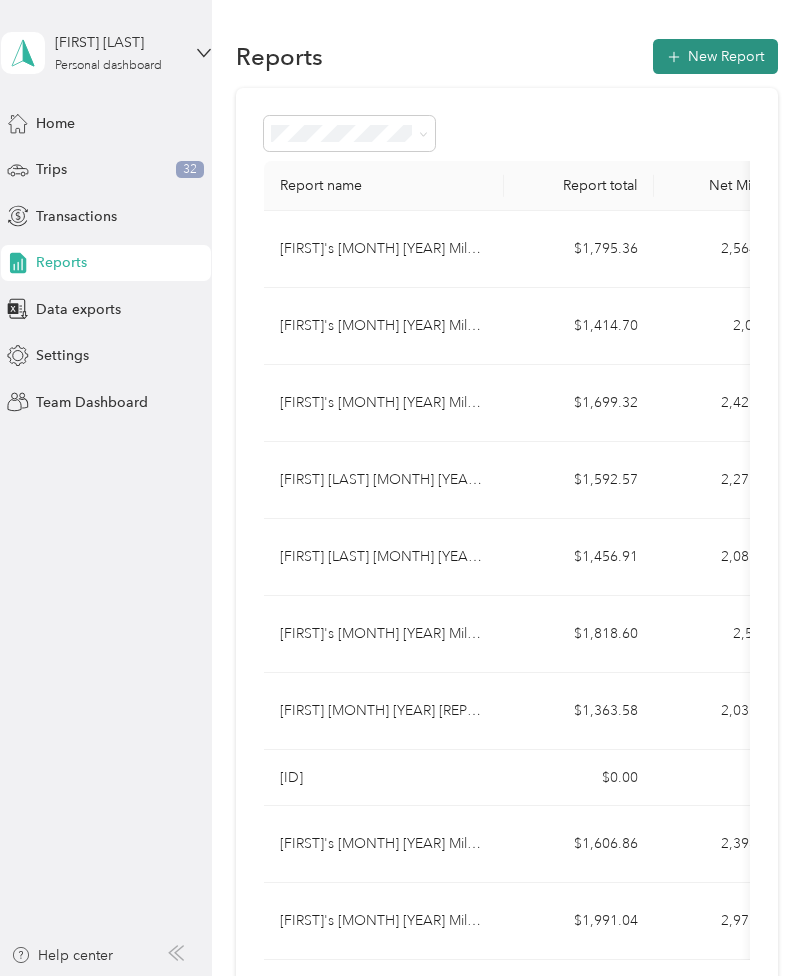 click 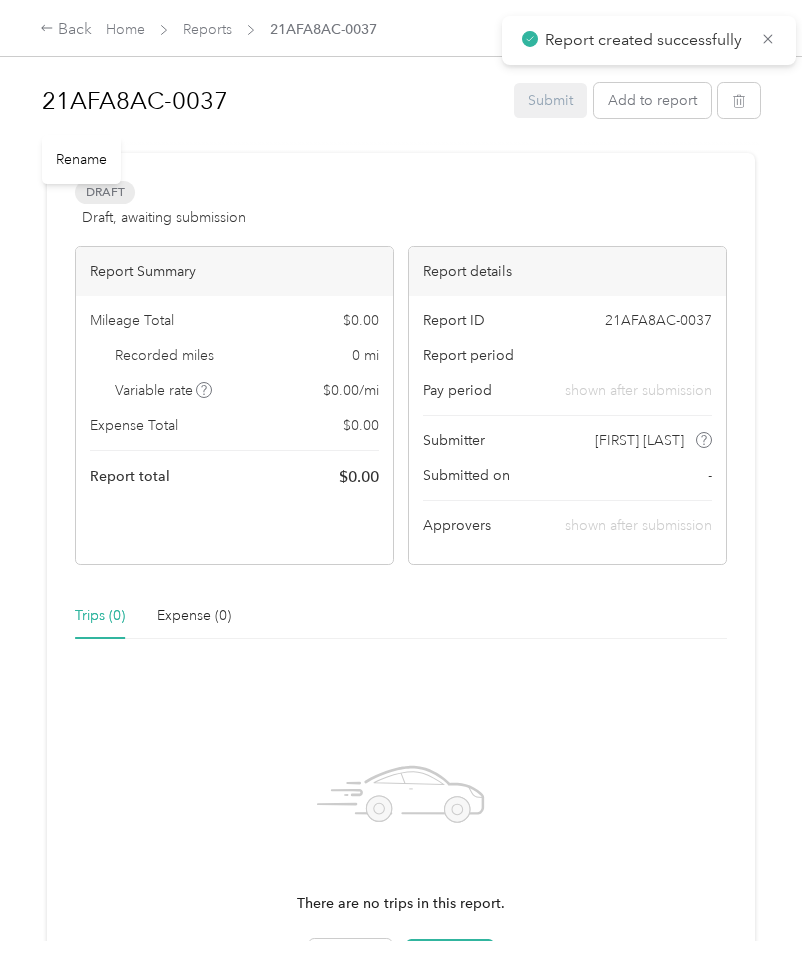 click on "21AFA8AC-0037" at bounding box center [271, 101] 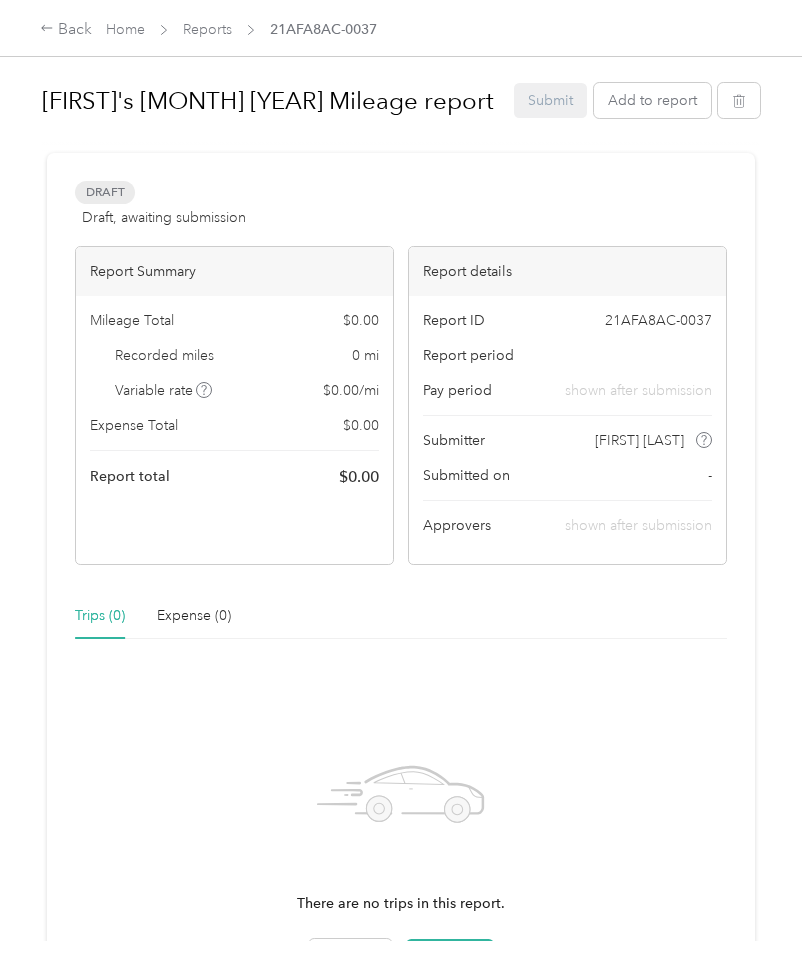 click on "Draft Draft, awaiting submission View  activity & comments Report Summary Mileage Total $[CURRENCY] Recorded miles [NUMBER]   mi Variable rate   $[CURRENCY] / mi Expense Total $[CURRENCY] Report total $[CURRENCY] Report details Report ID [ID] Report period Pay period shown after submission Submitter [NAME] Submitted on - Approvers shown after submission Trips ([NUMBER]) Expense ([NUMBER]) There are no trips in this report. New trip Add trips" at bounding box center [401, 606] 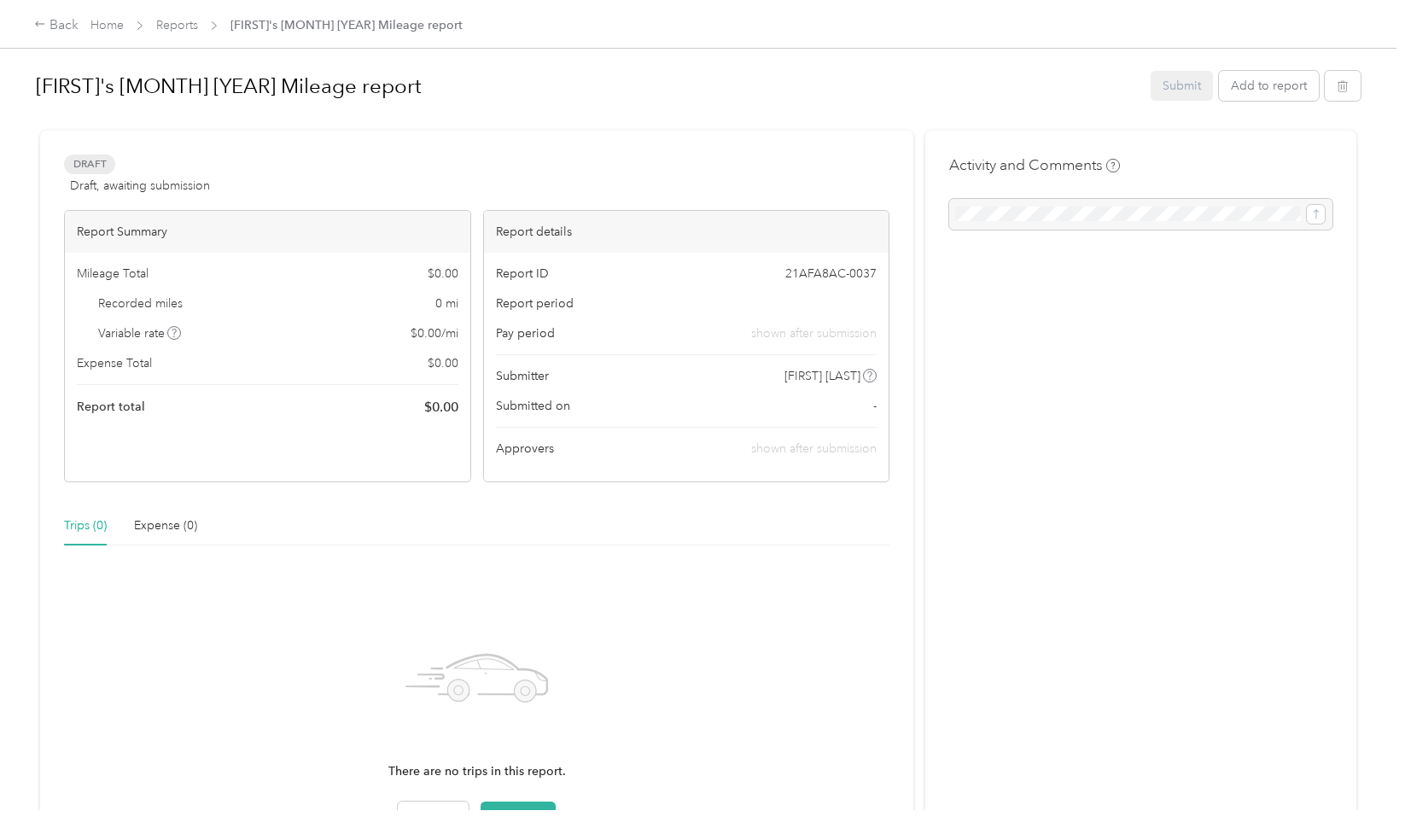 scroll, scrollTop: 166, scrollLeft: 0, axis: vertical 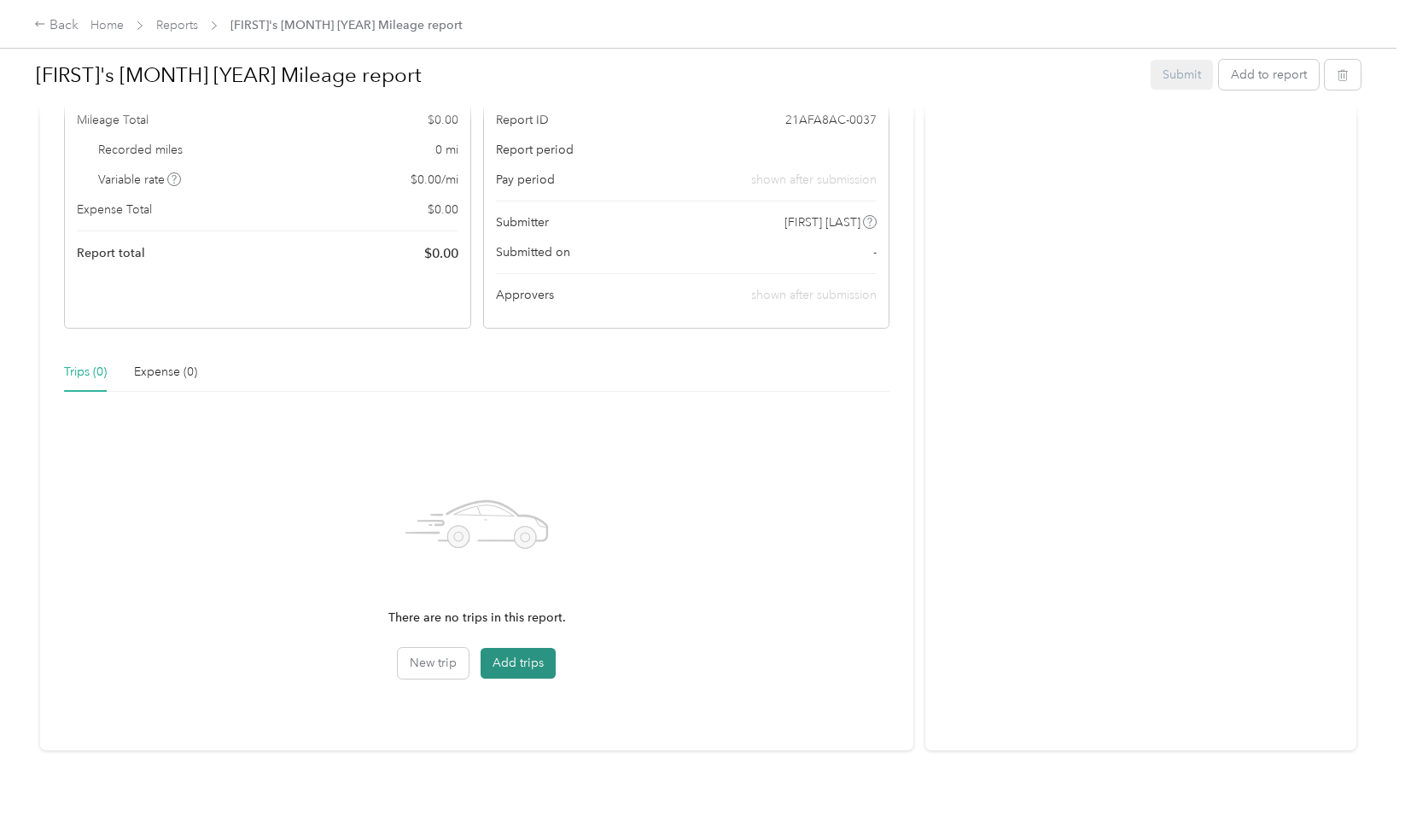 click on "Add trips" at bounding box center (518, 663) 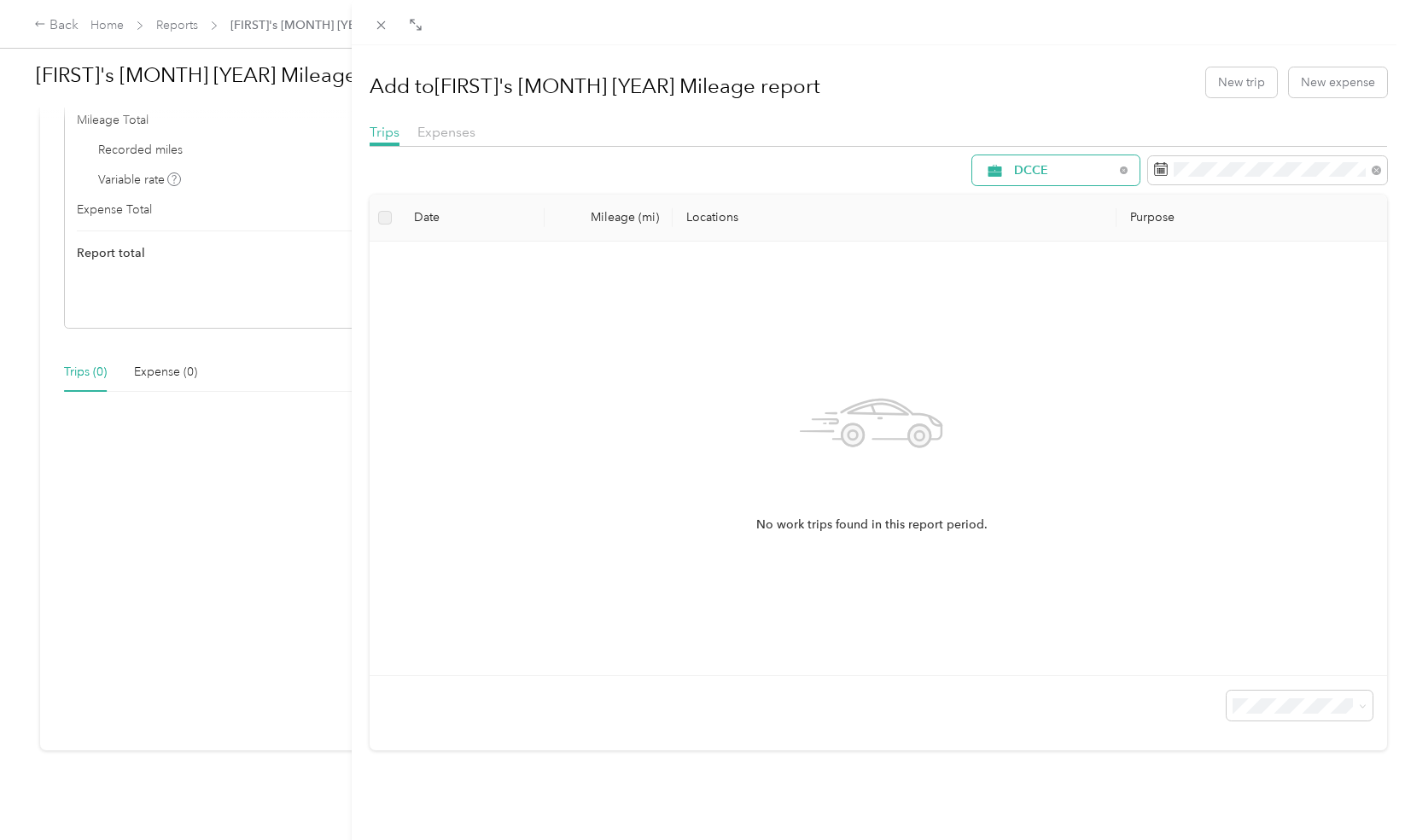 click on "DCCE" at bounding box center (1049, 171) 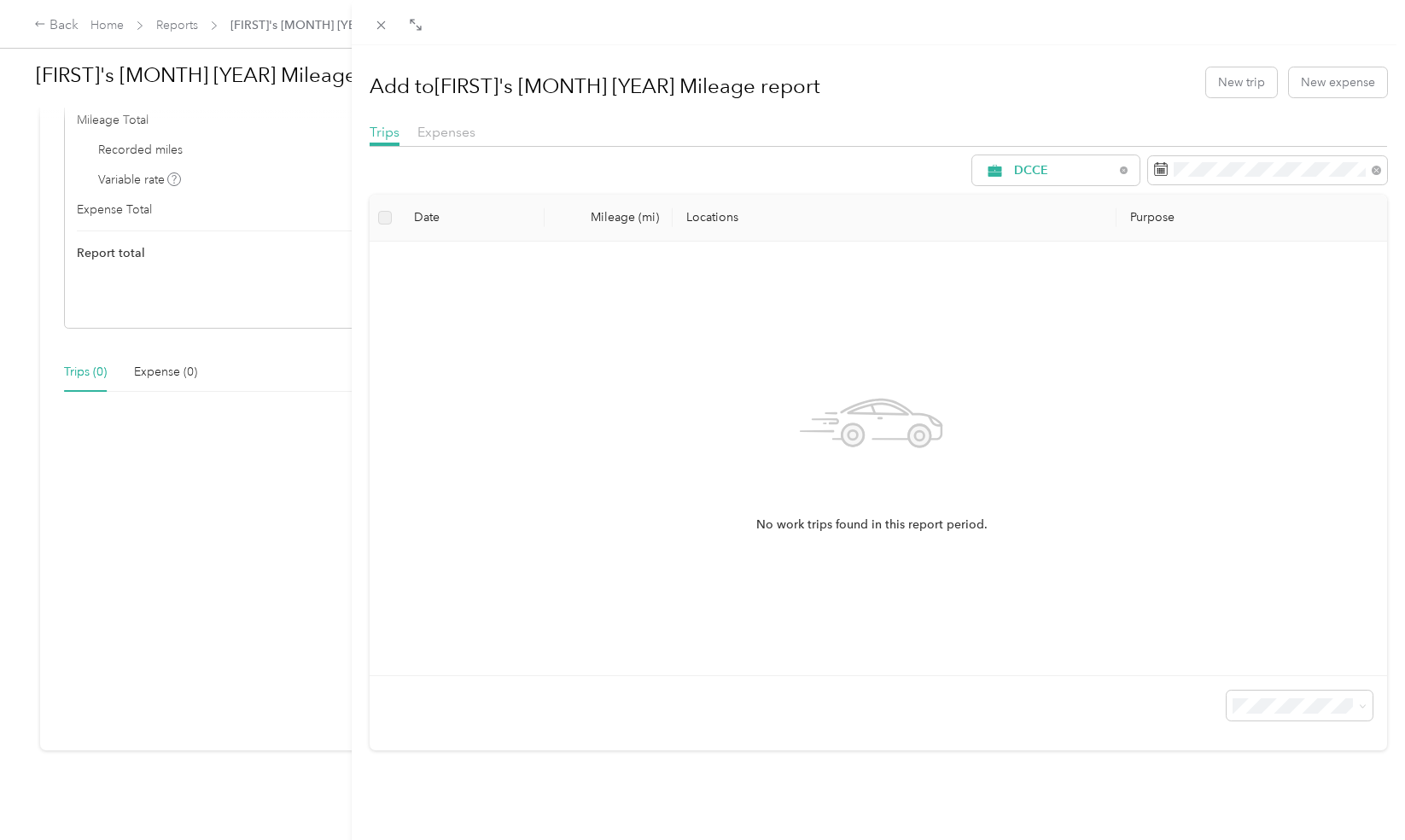 click on "Siporin" at bounding box center [1058, 289] 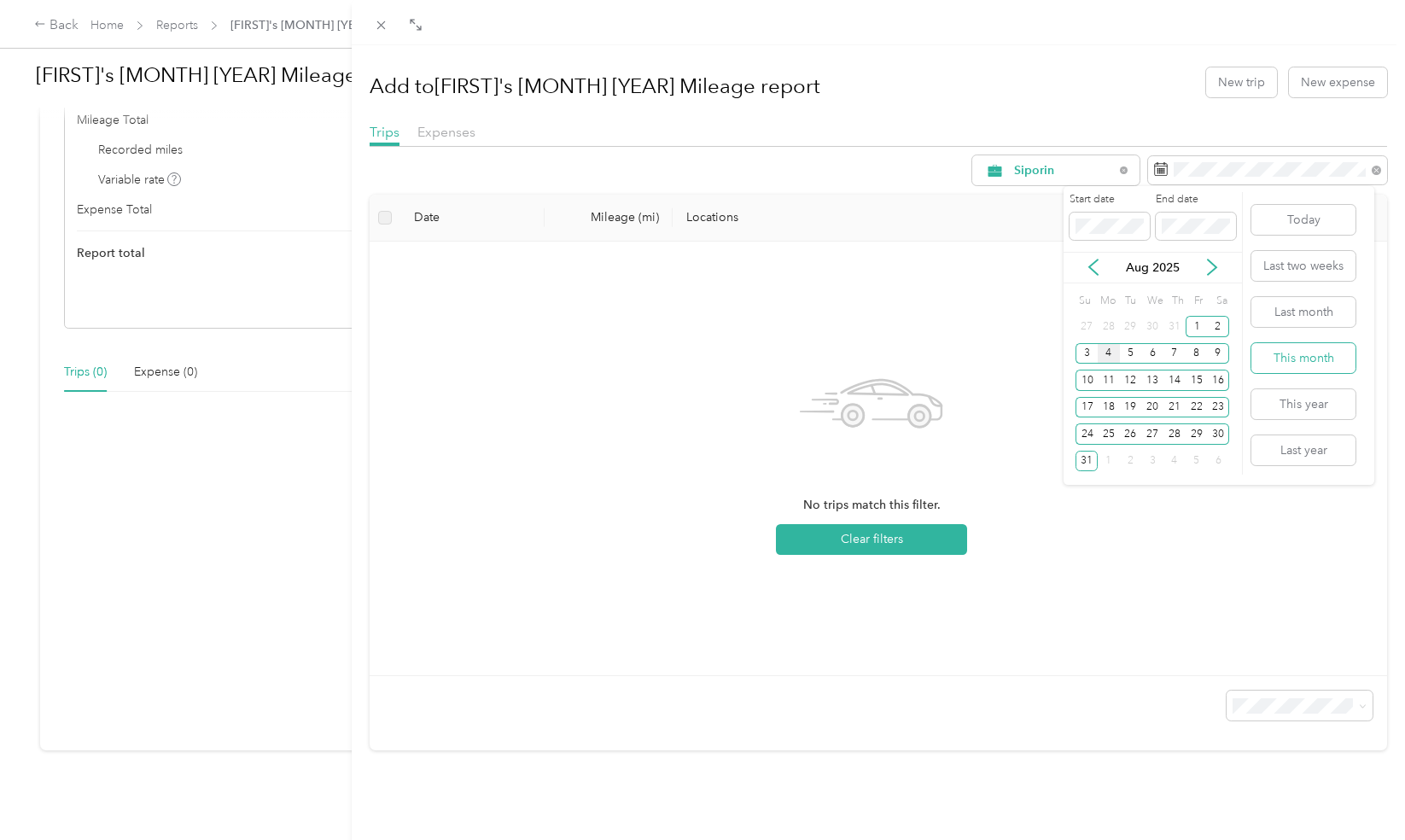 click on "This month" at bounding box center [1303, 358] 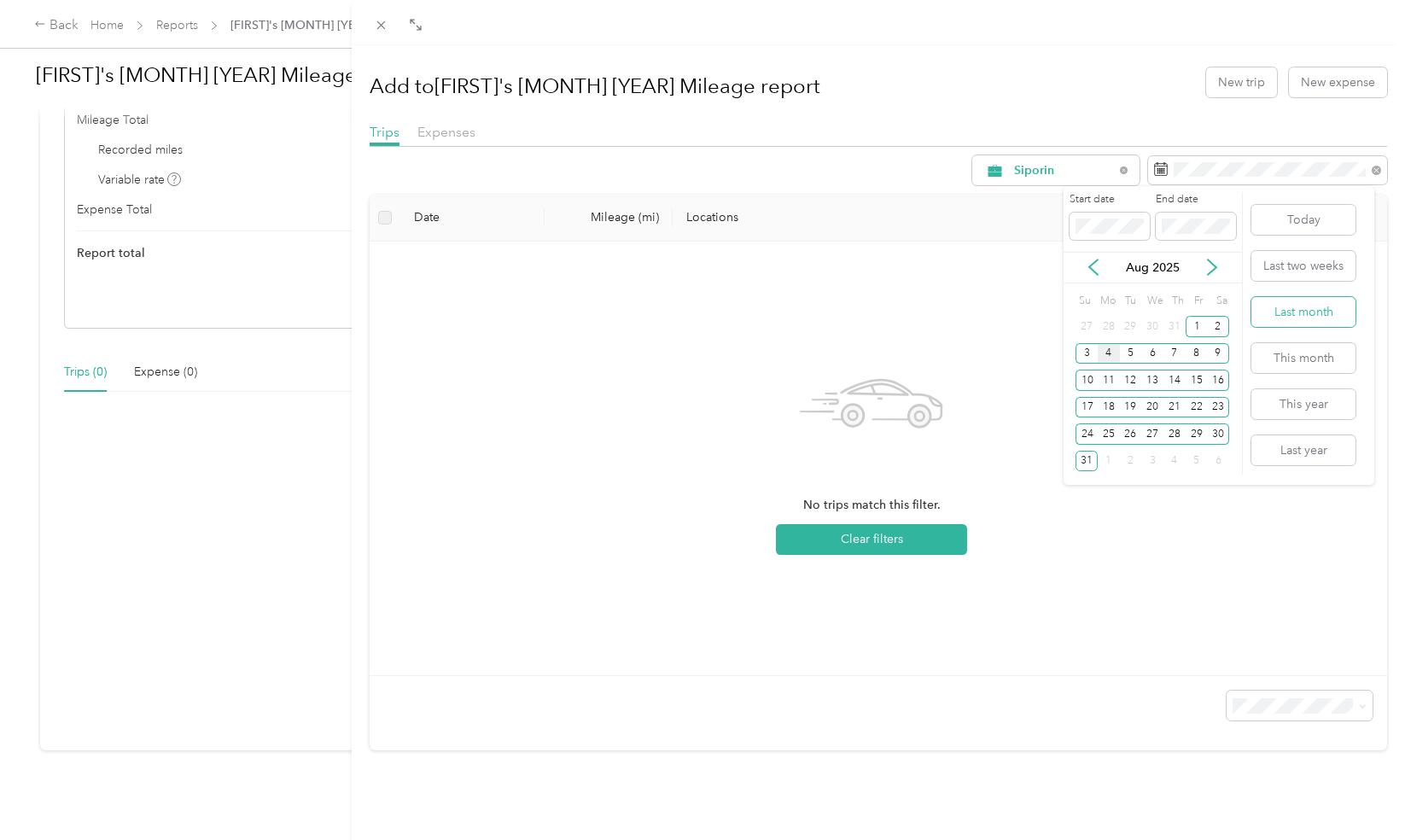 click on "Last month" at bounding box center (1303, 312) 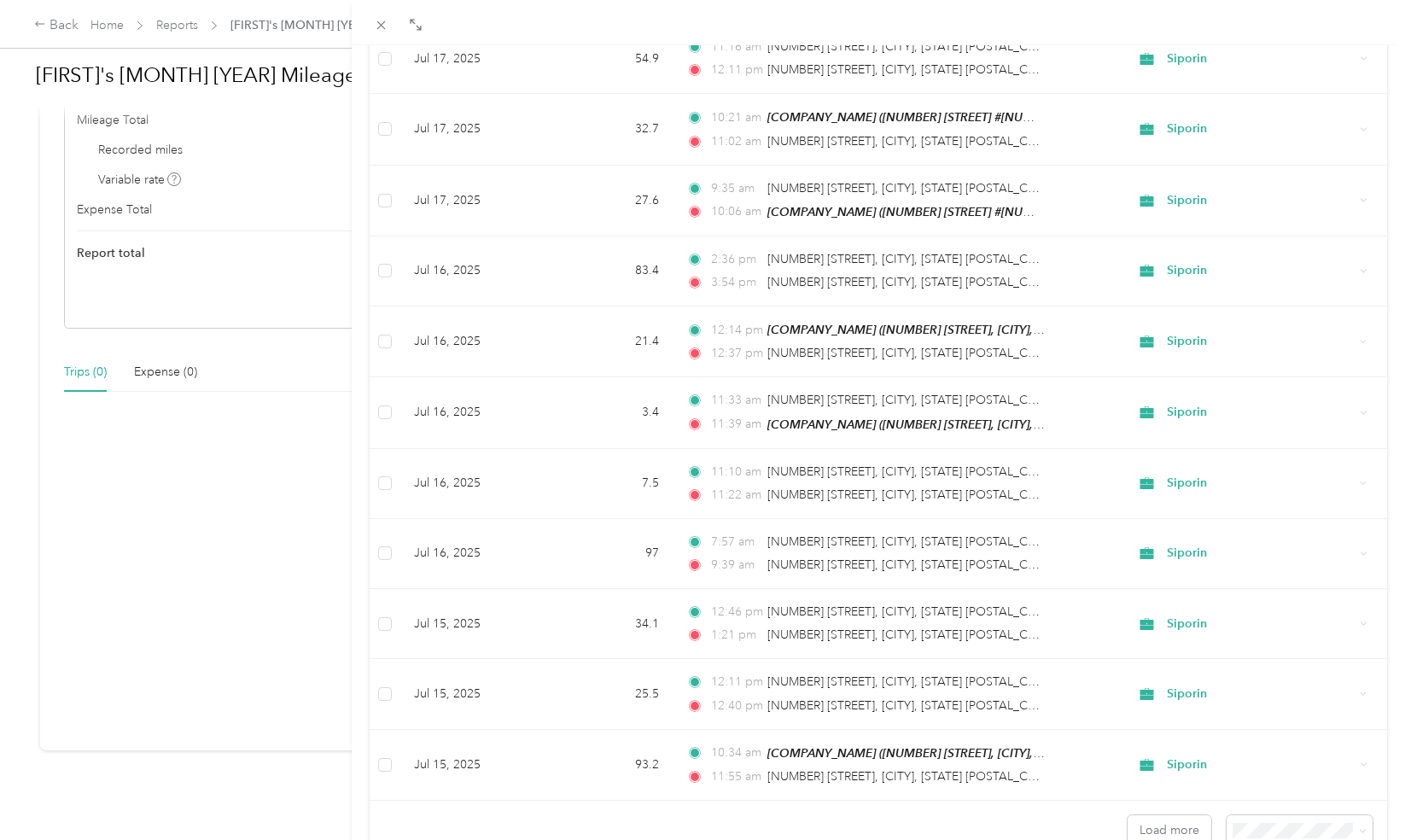 scroll, scrollTop: 1280, scrollLeft: 0, axis: vertical 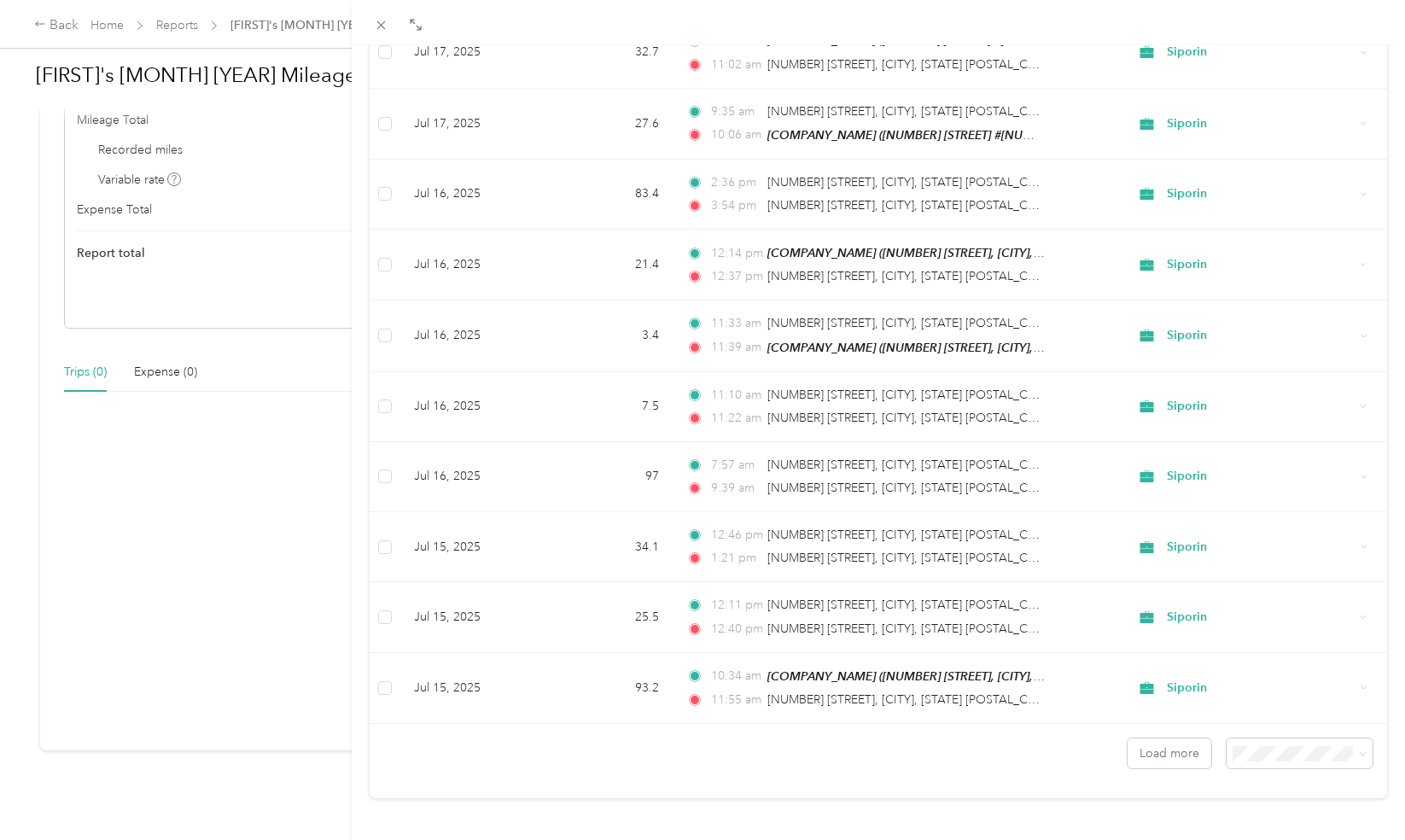 click on "100 per load" at bounding box center [1261, 705] 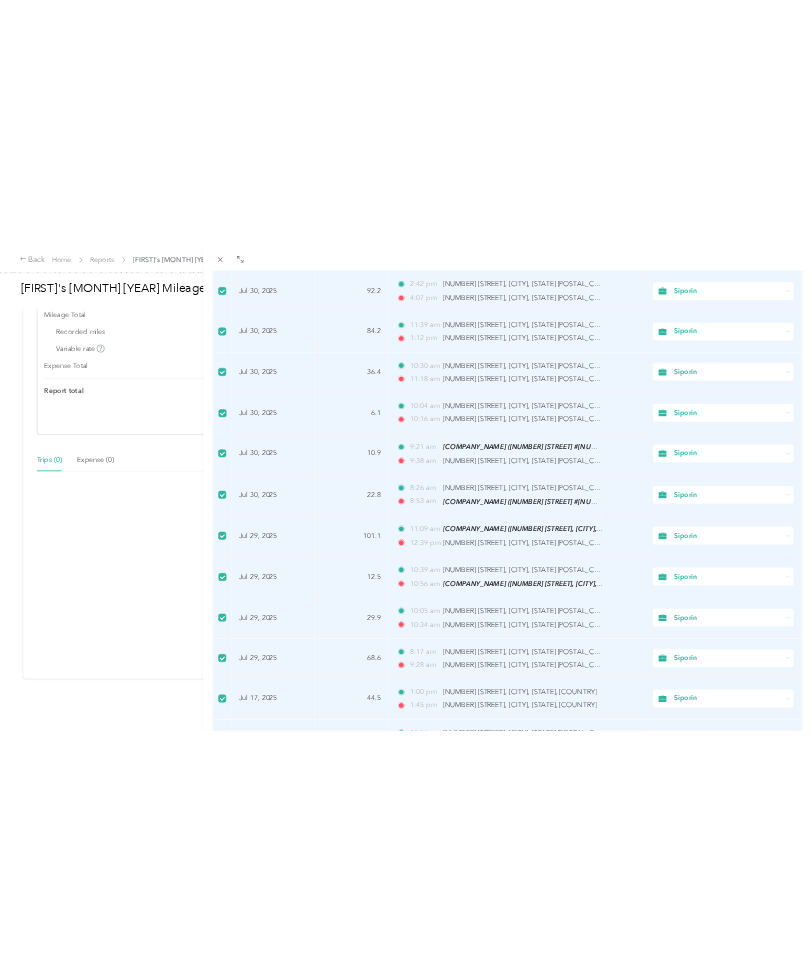 scroll, scrollTop: 0, scrollLeft: 0, axis: both 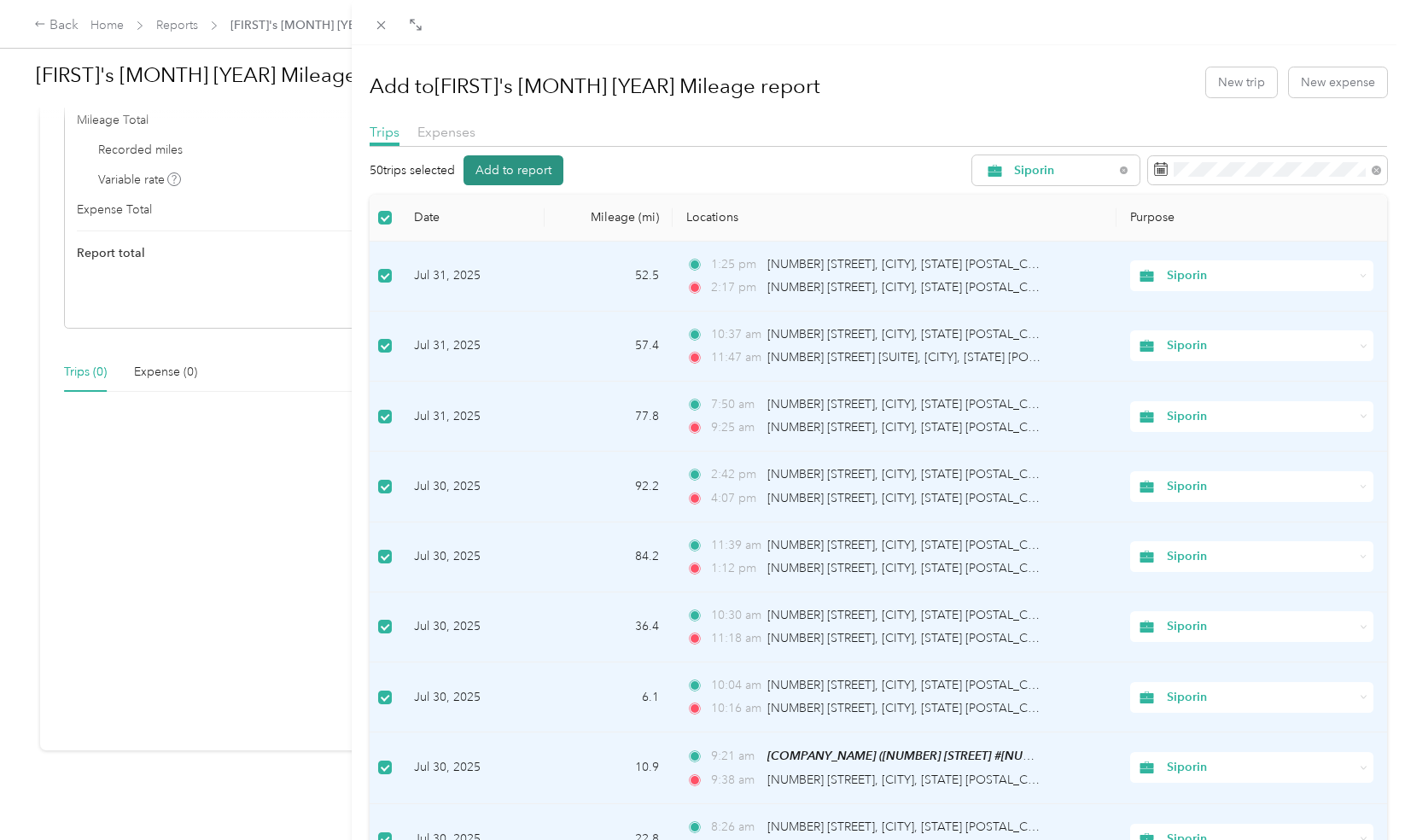 click on "Add to report" at bounding box center [513, 170] 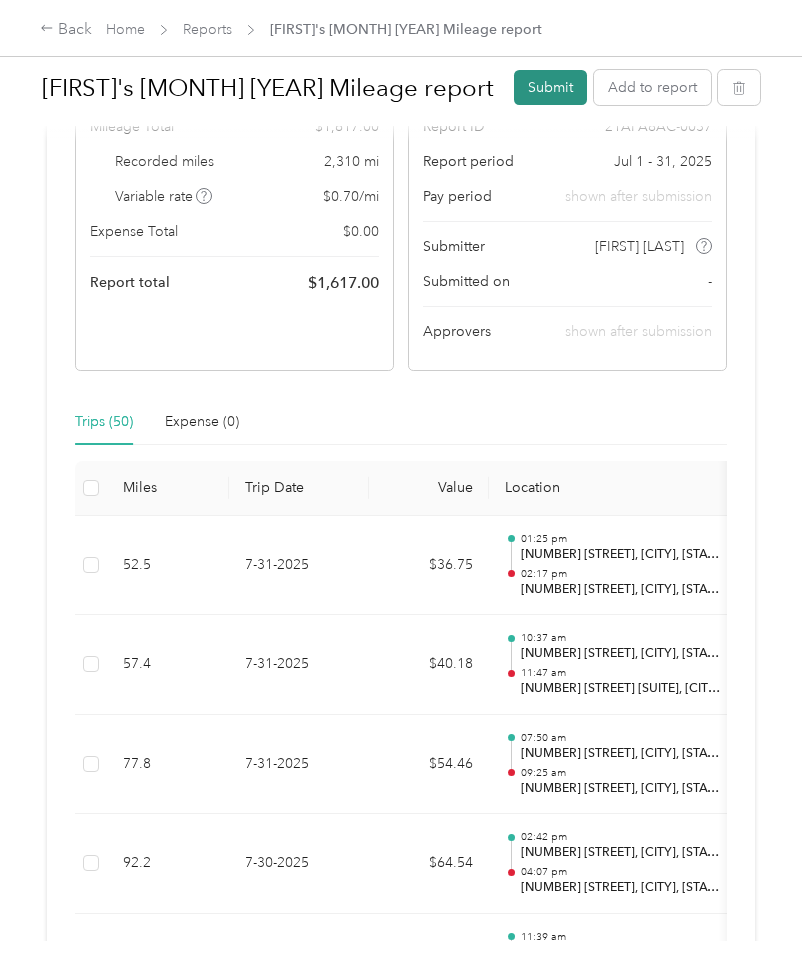 click on "Submit" at bounding box center (550, 87) 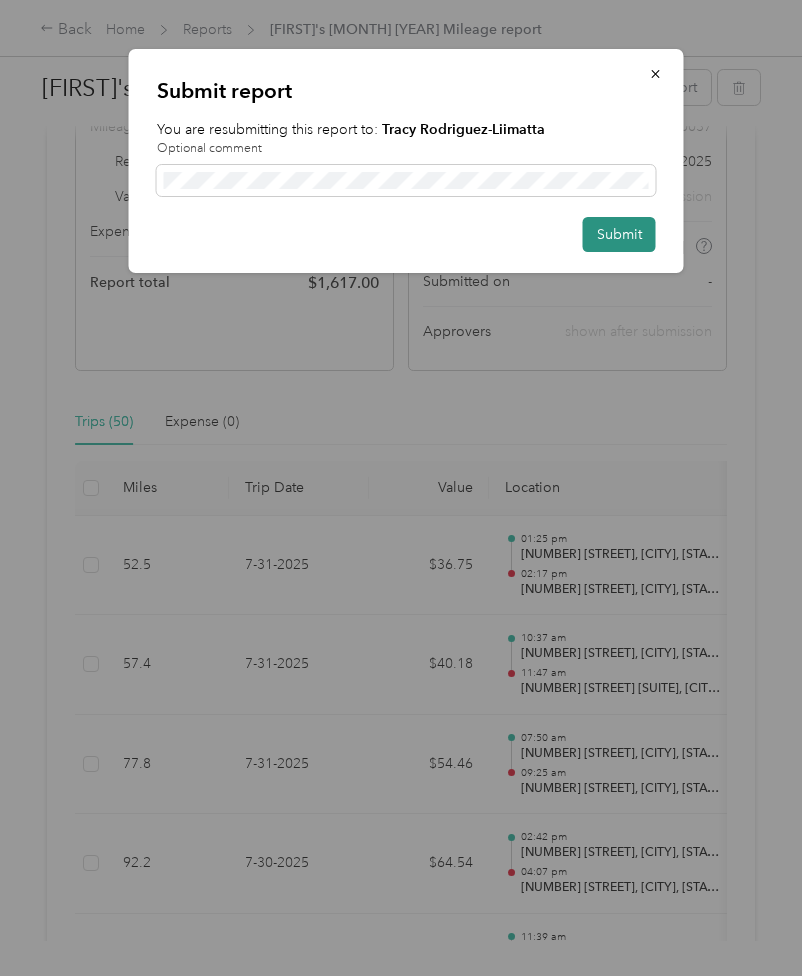 click on "Submit" at bounding box center [619, 234] 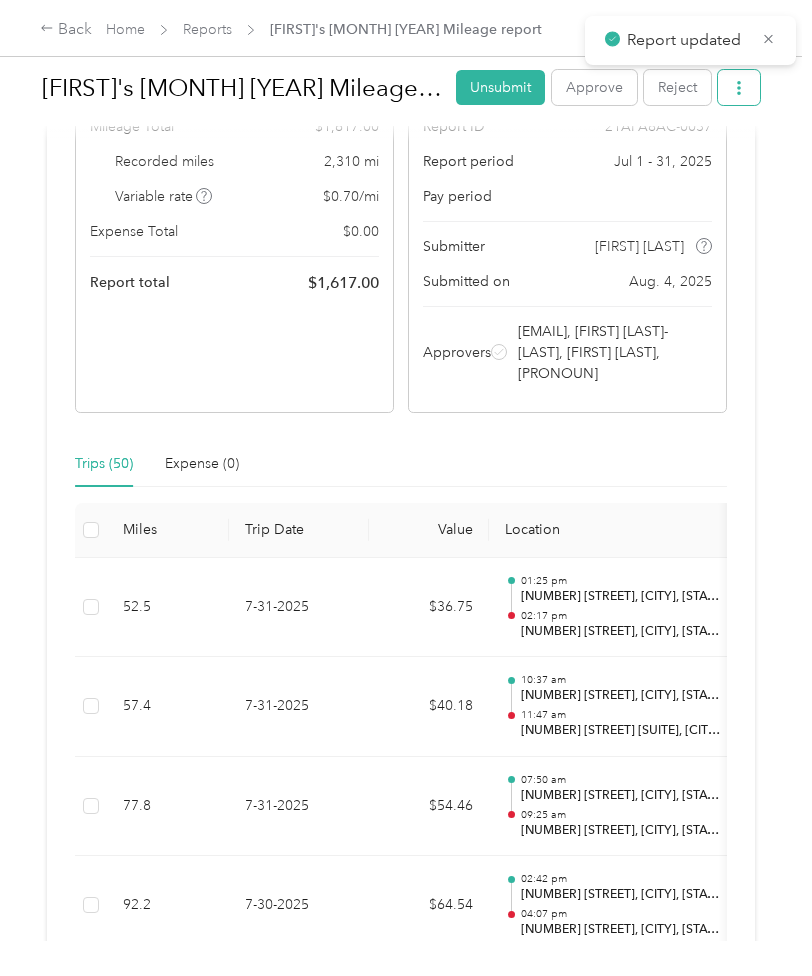 click 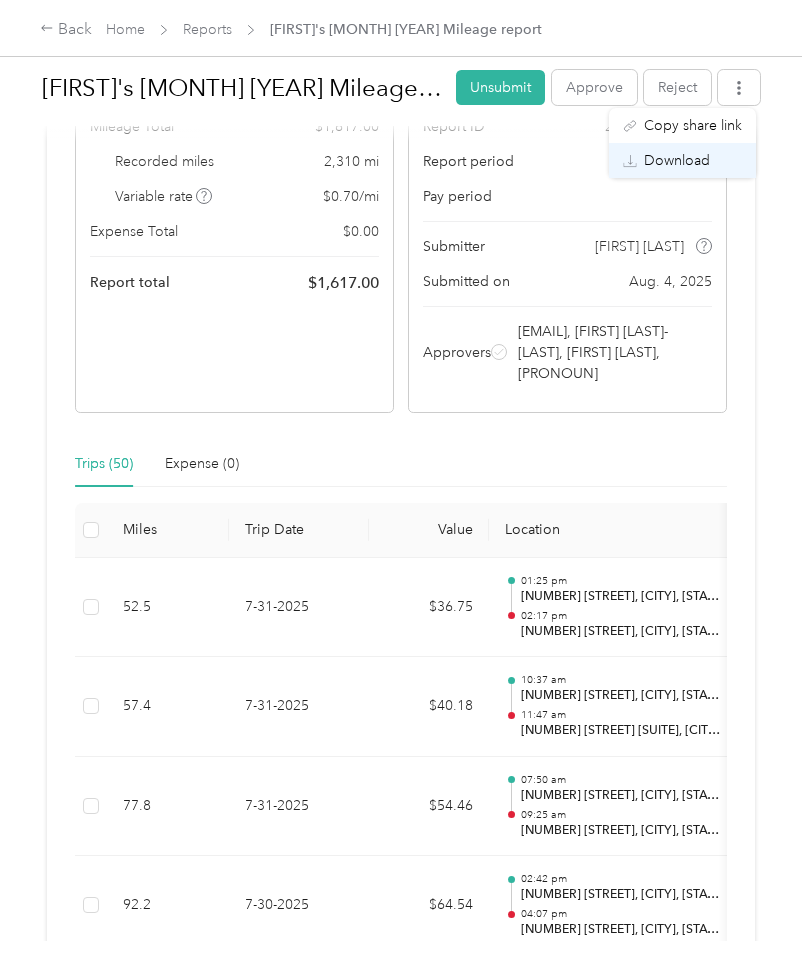click on "Download" at bounding box center [677, 160] 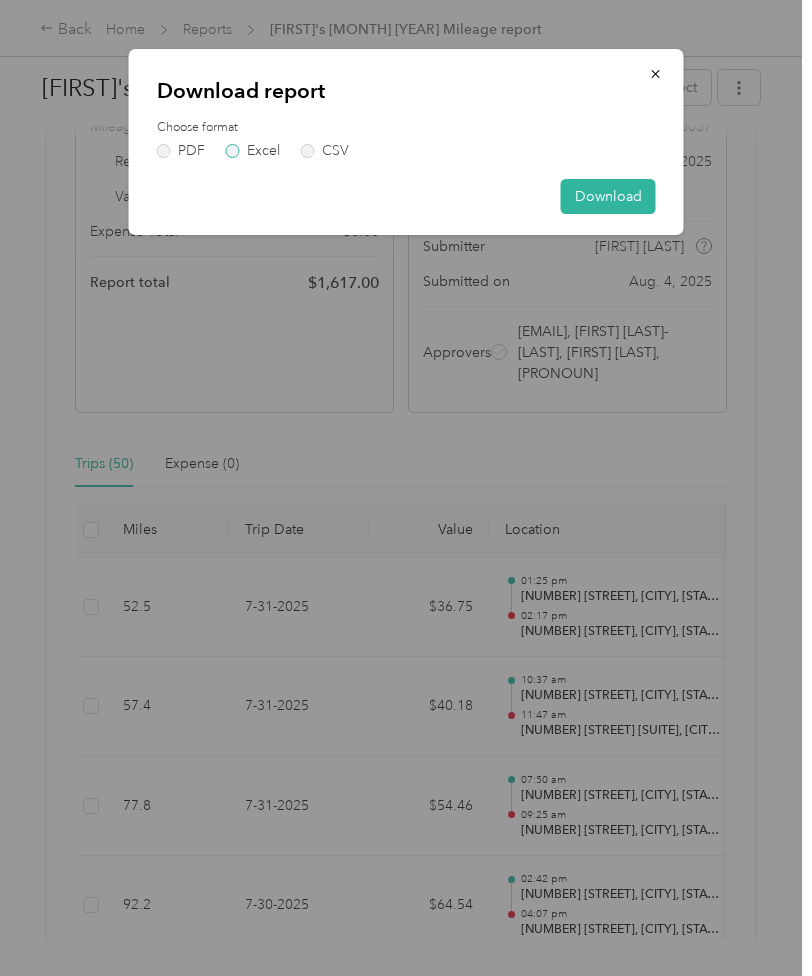 click on "Excel" at bounding box center (253, 151) 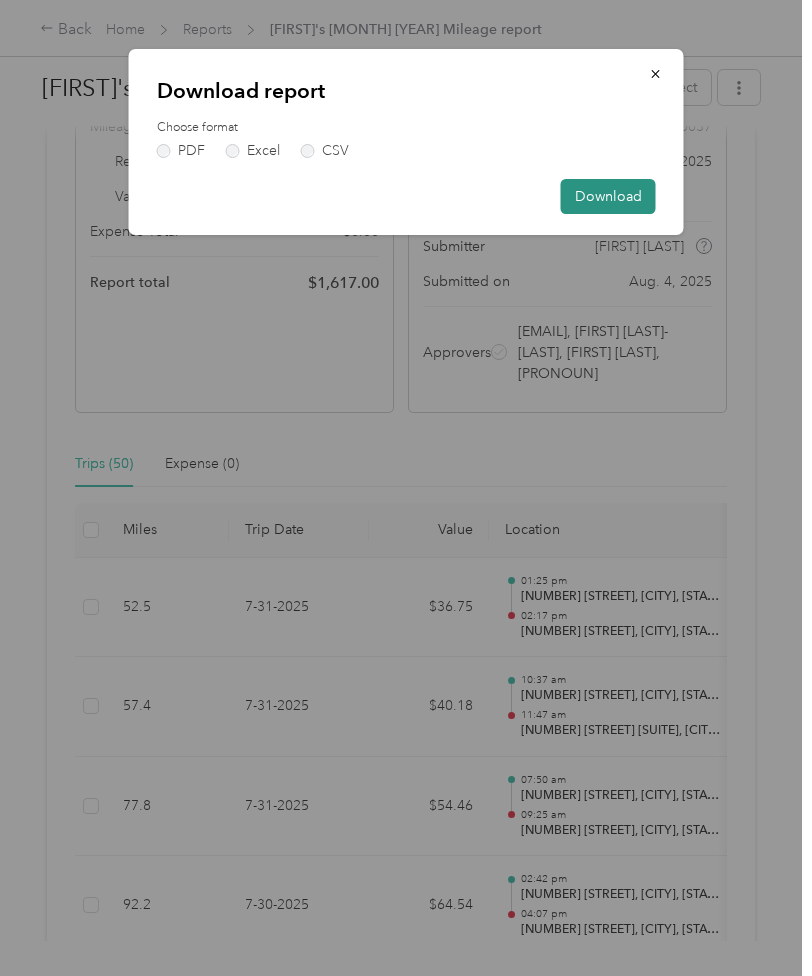 click on "Download" at bounding box center [608, 196] 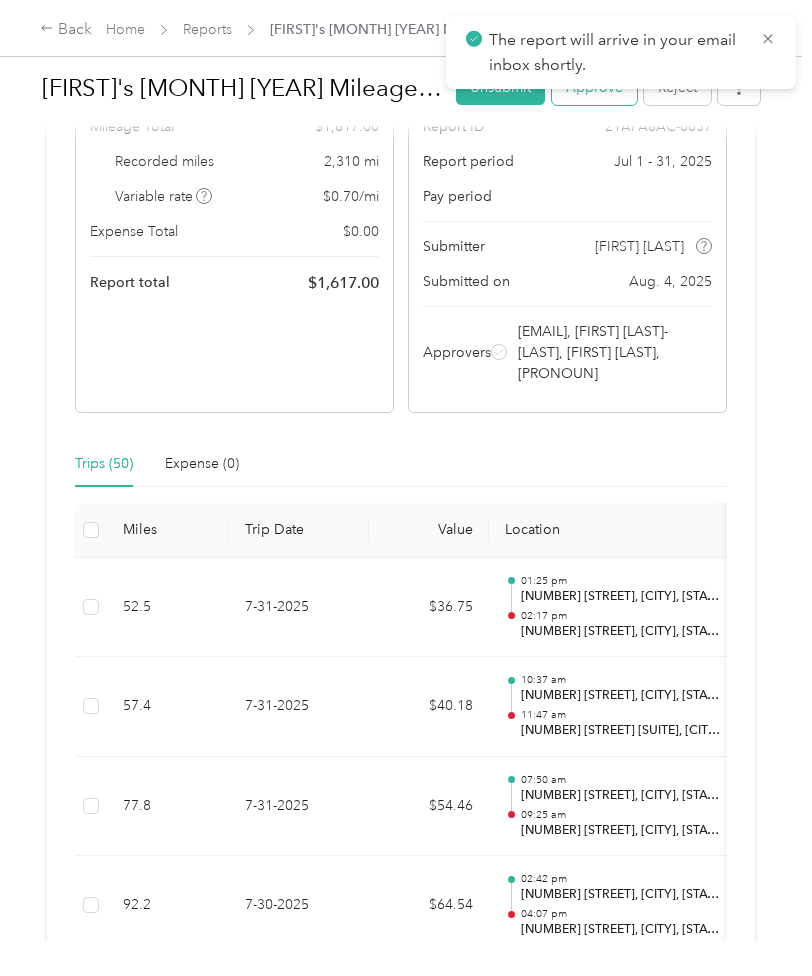 click on "Approve" at bounding box center (594, 87) 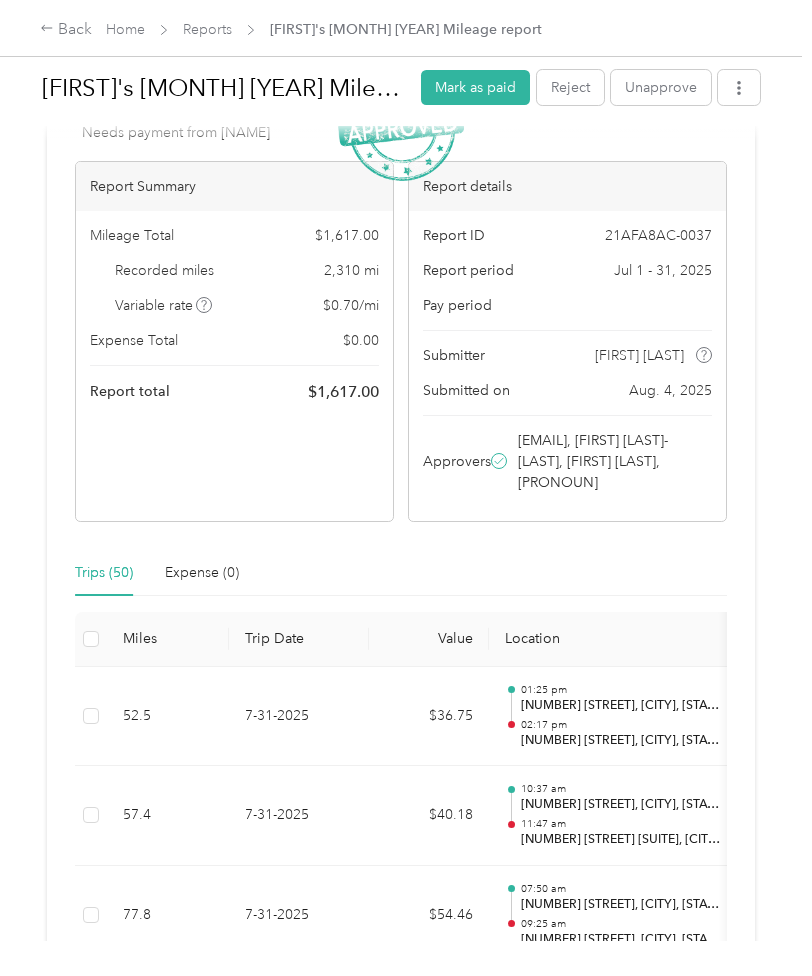 scroll, scrollTop: 84, scrollLeft: 0, axis: vertical 